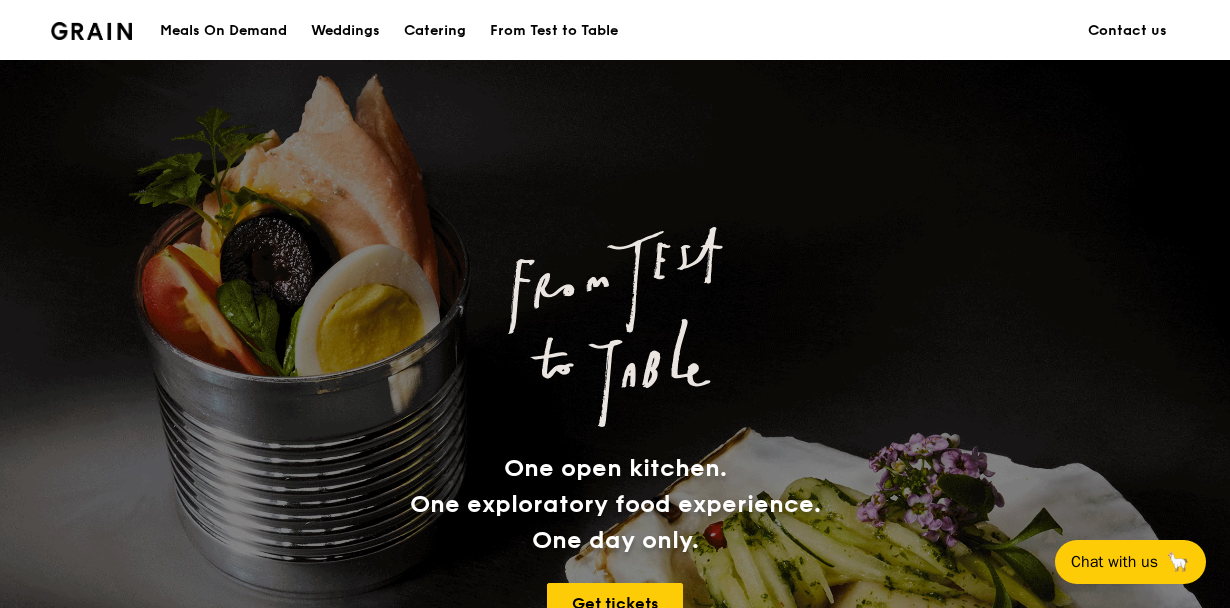 scroll, scrollTop: 333, scrollLeft: 0, axis: vertical 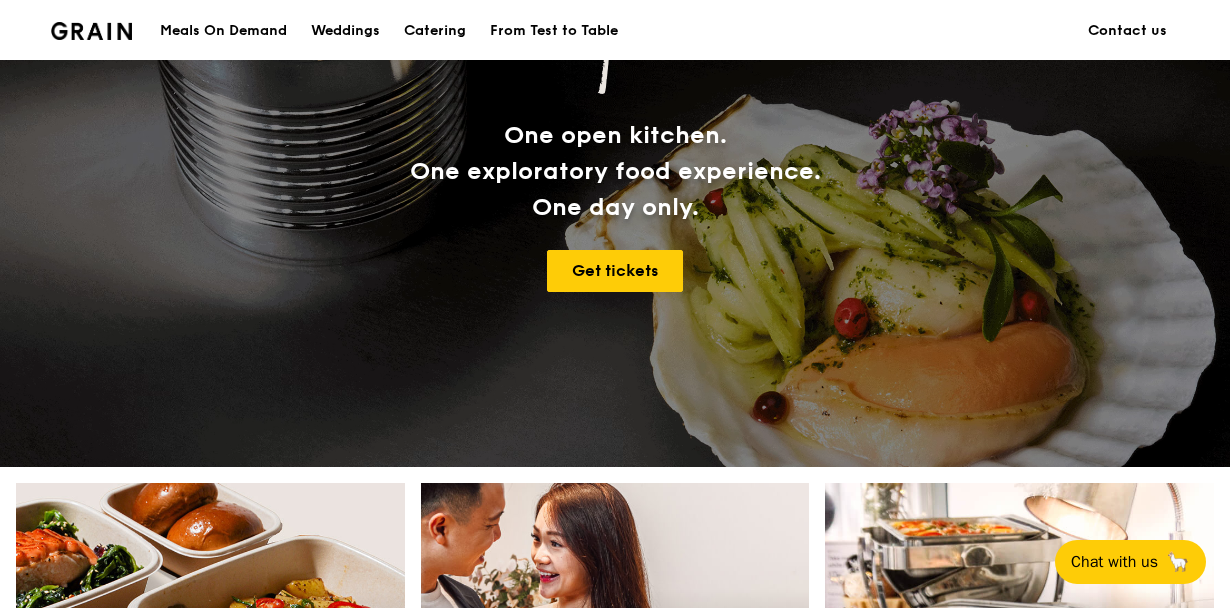 click on "Meals On Demand" at bounding box center (223, 31) 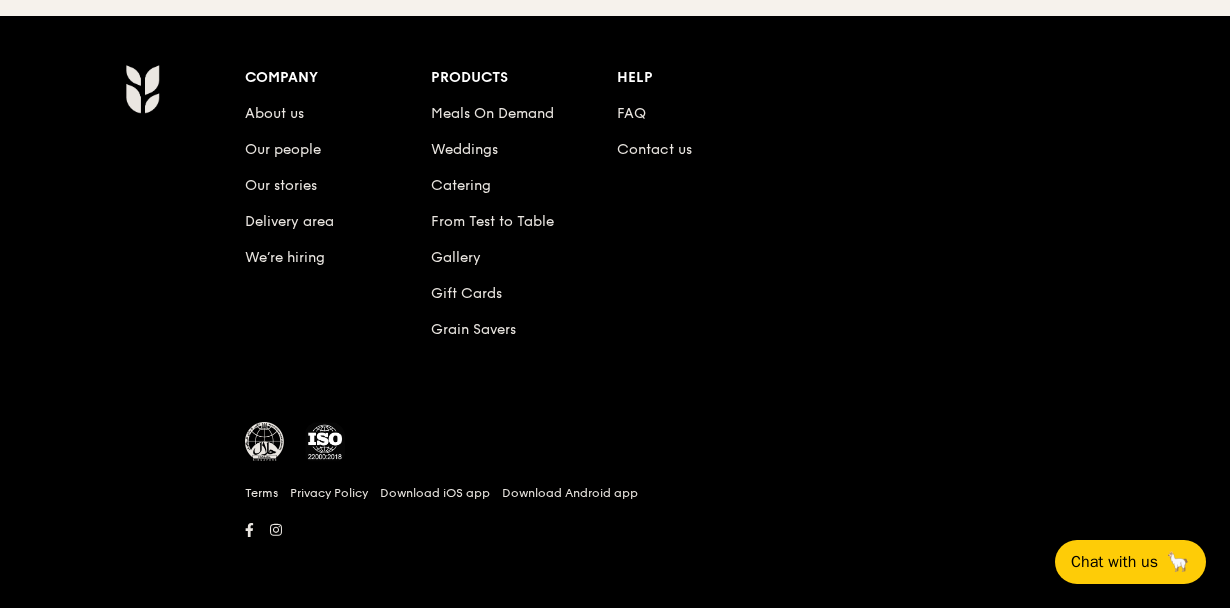 scroll, scrollTop: 0, scrollLeft: 0, axis: both 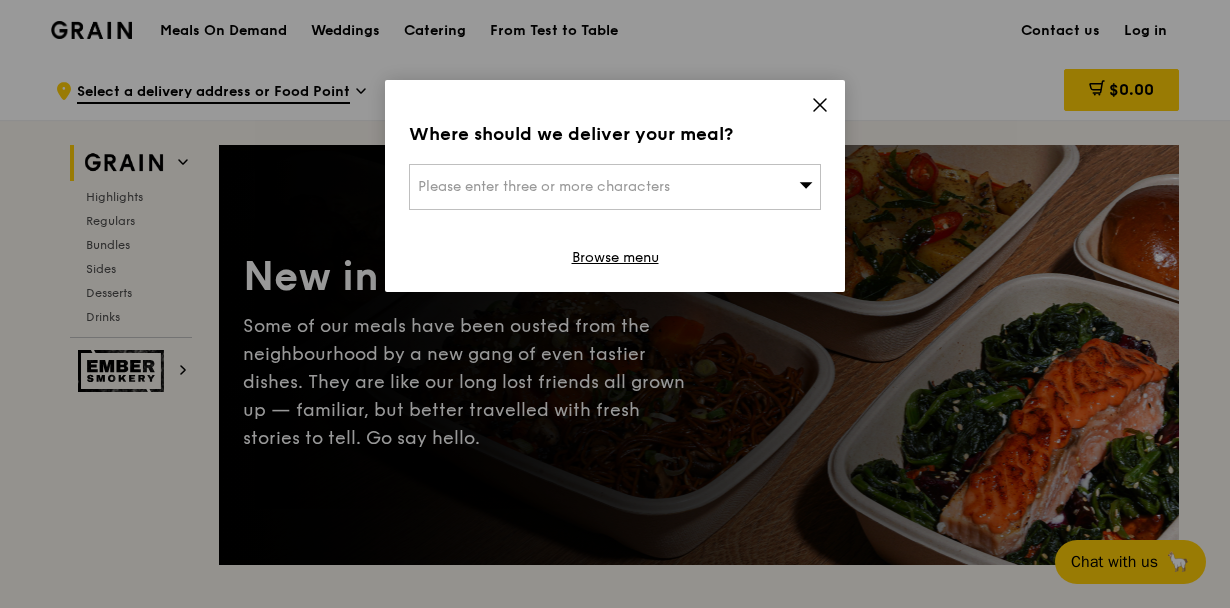 click 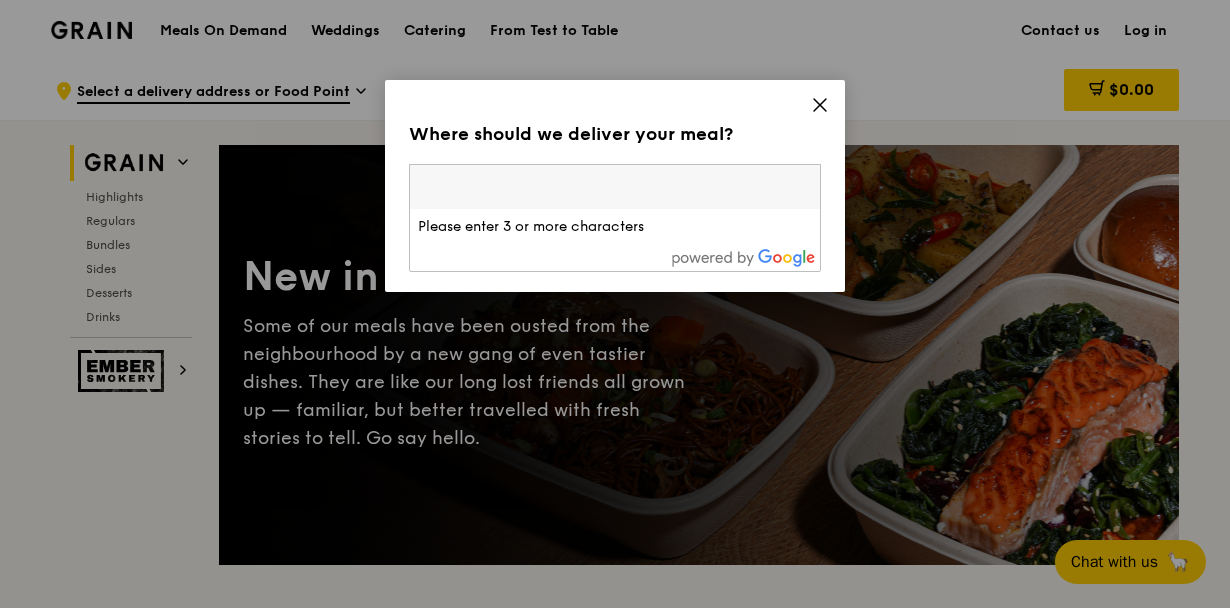click at bounding box center [615, 187] 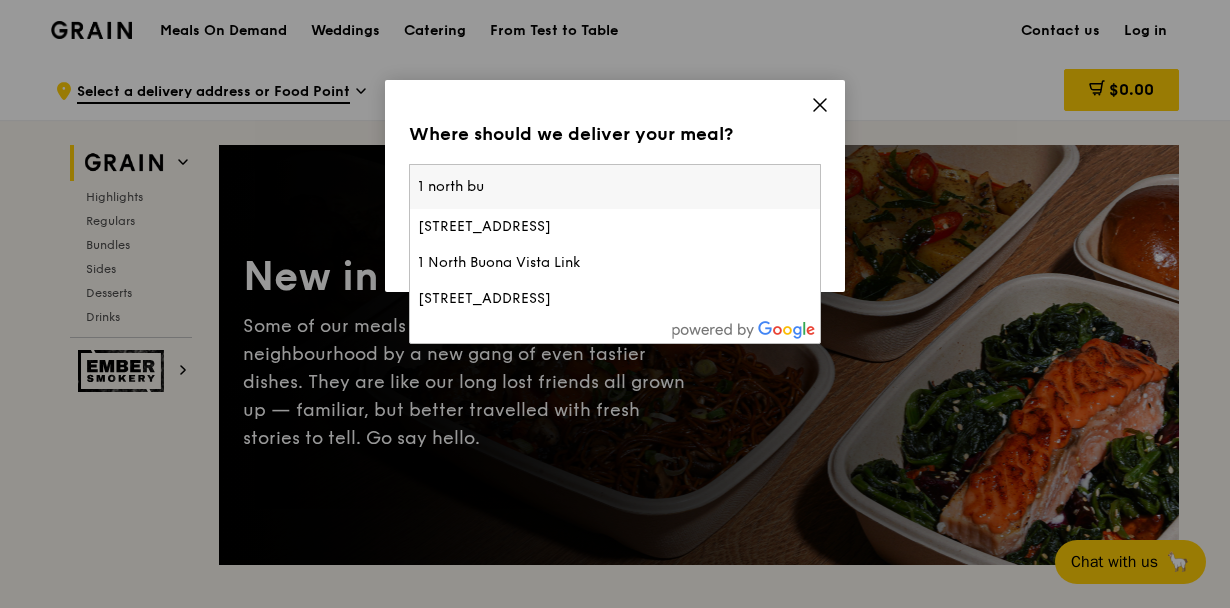 type on "1 north buo" 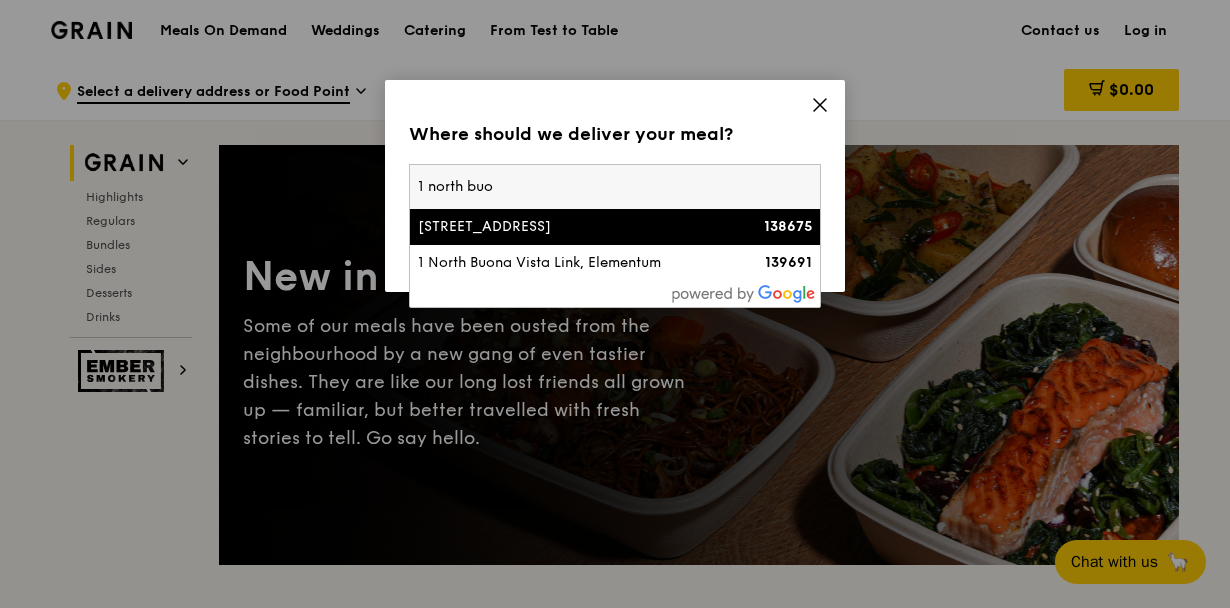 click on "[STREET_ADDRESS]" at bounding box center (566, 227) 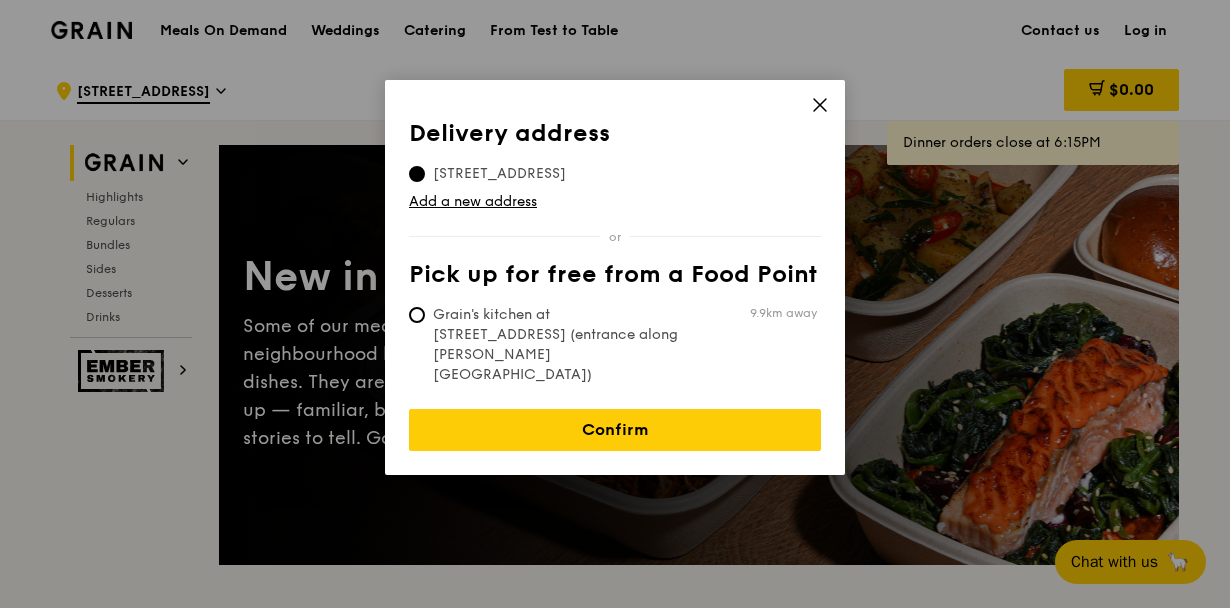 click on "Grain's kitchen at [STREET_ADDRESS] (entrance along [PERSON_NAME][GEOGRAPHIC_DATA])" at bounding box center [558, 345] 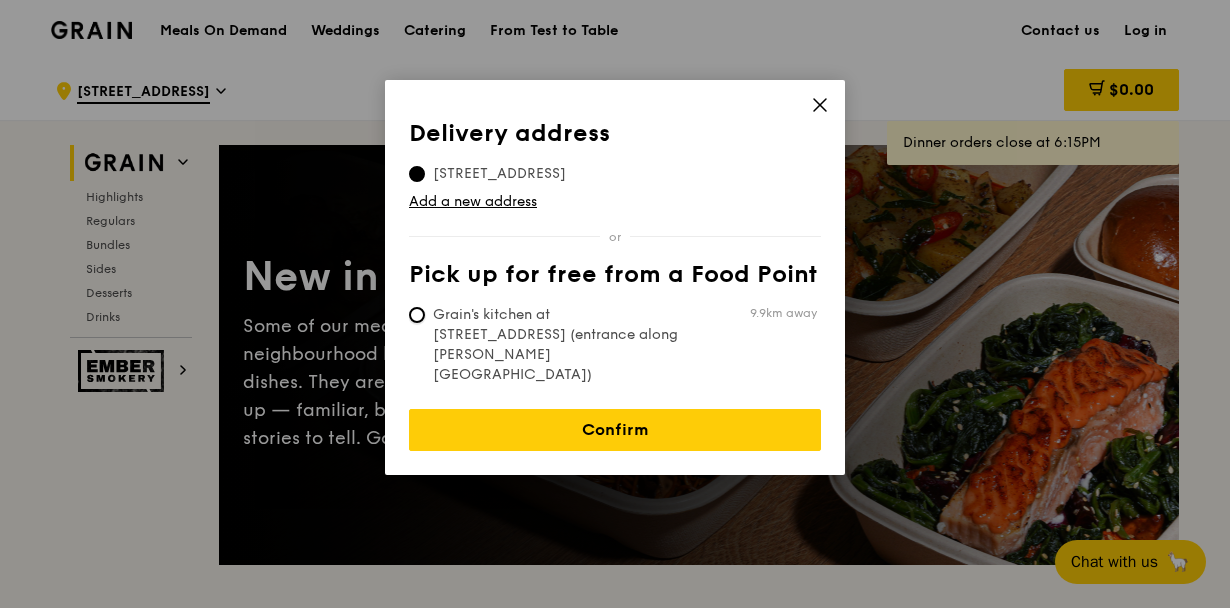 click on "Grain's kitchen at [STREET_ADDRESS] (entrance along [PERSON_NAME][GEOGRAPHIC_DATA])
9.9km away" at bounding box center (417, 315) 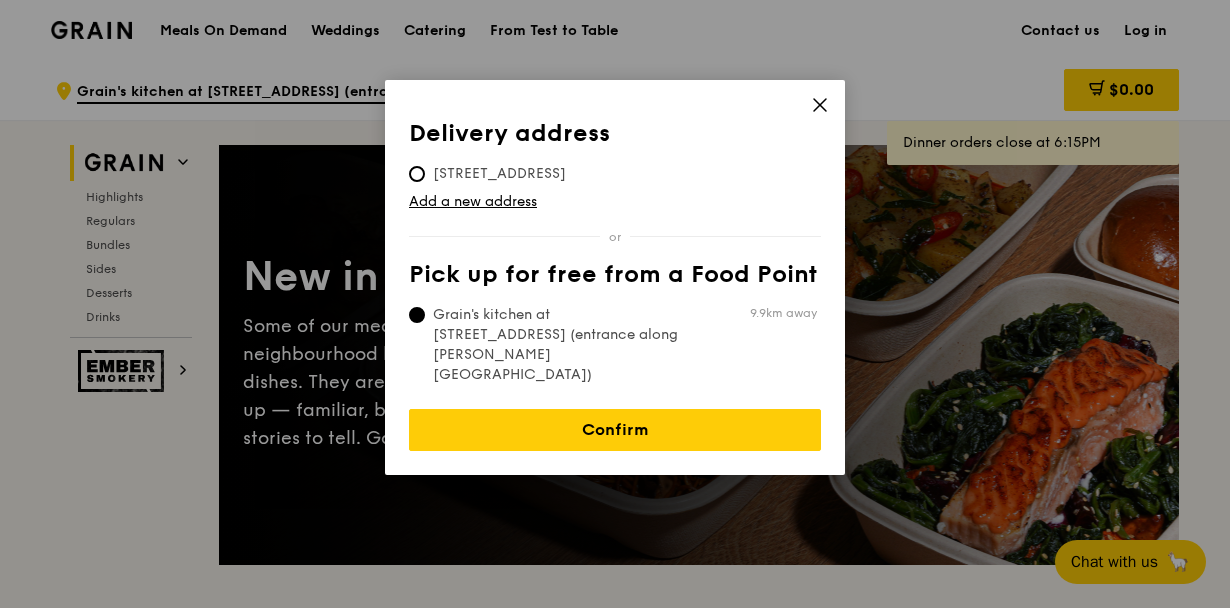 click on "[STREET_ADDRESS]" at bounding box center (499, 174) 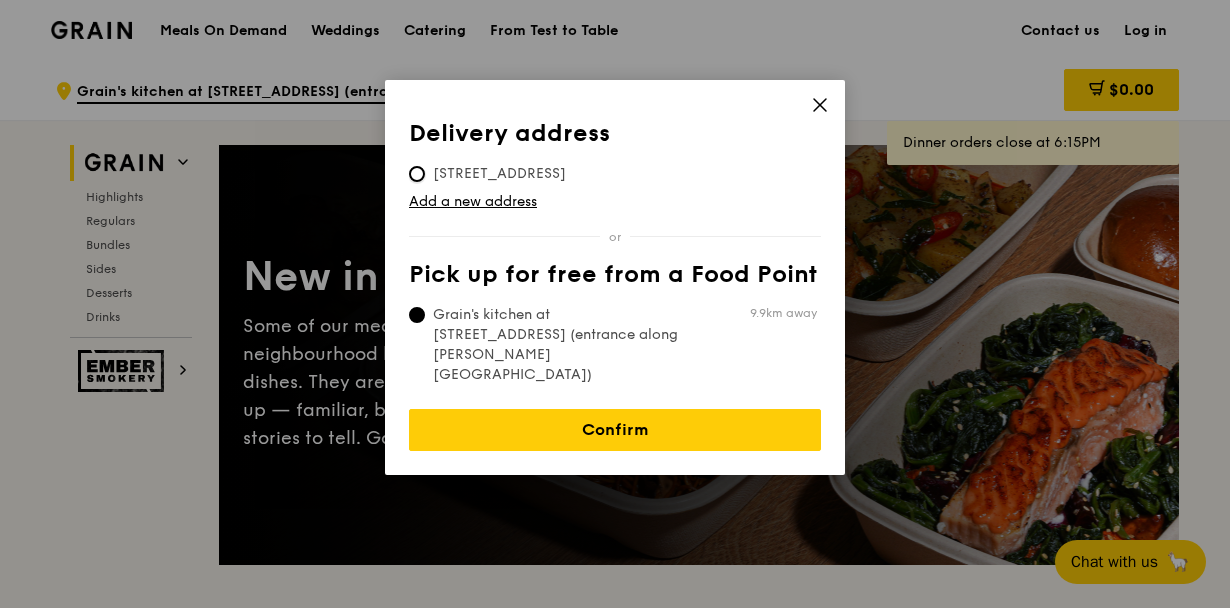 click on "[STREET_ADDRESS]" at bounding box center (417, 174) 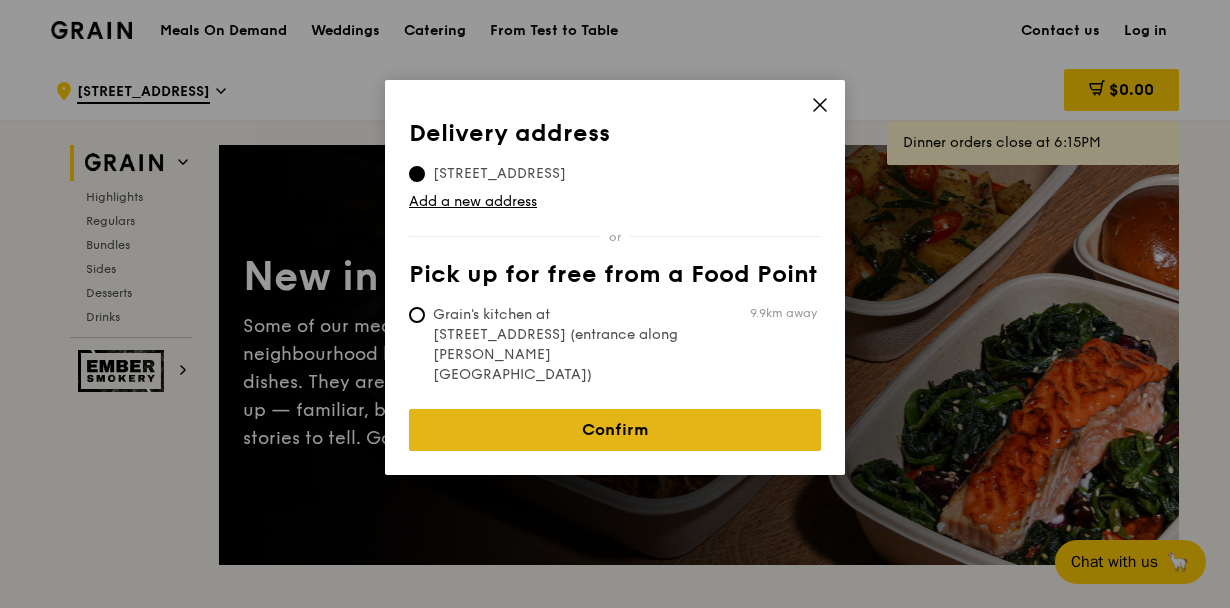 click on "Confirm" at bounding box center (615, 430) 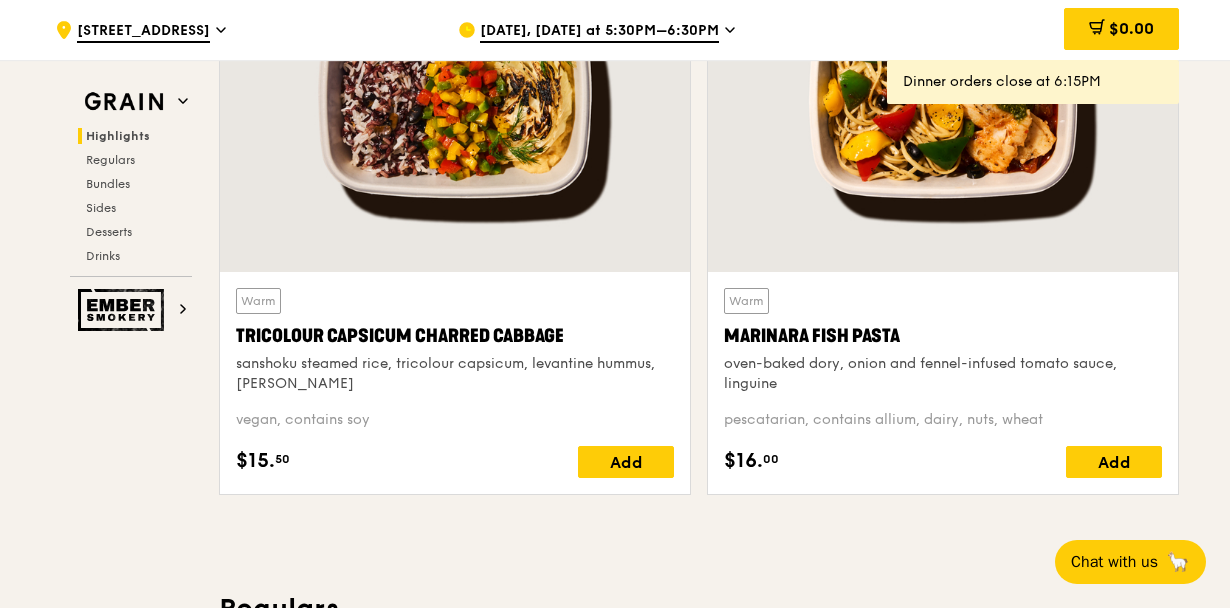 scroll, scrollTop: 888, scrollLeft: 0, axis: vertical 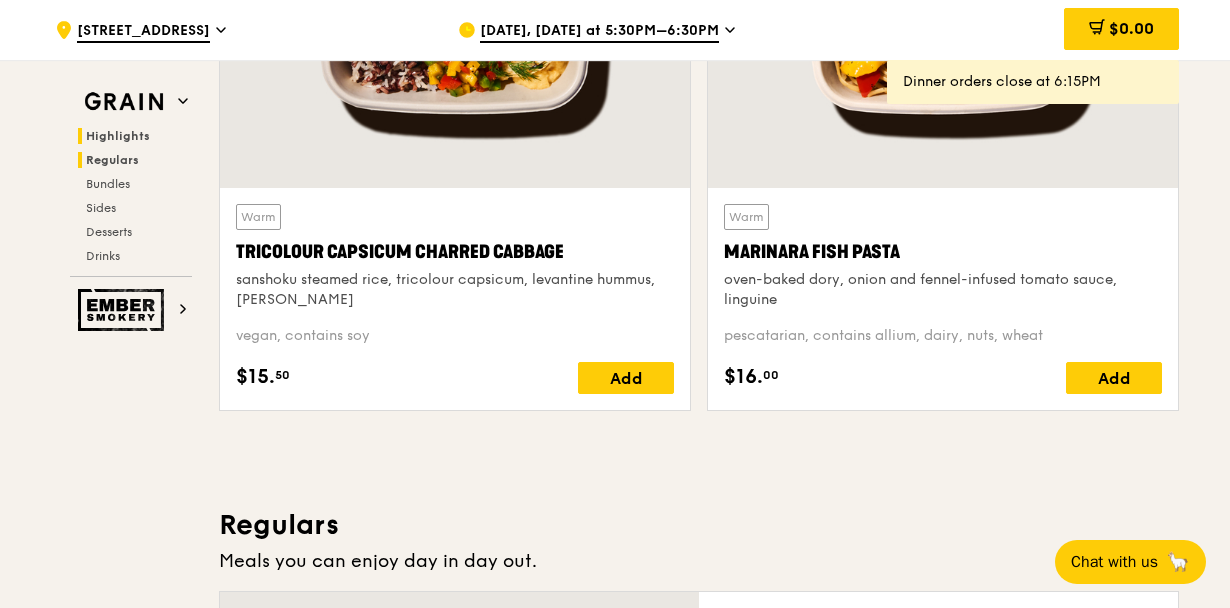 click on "Regulars" at bounding box center (112, 160) 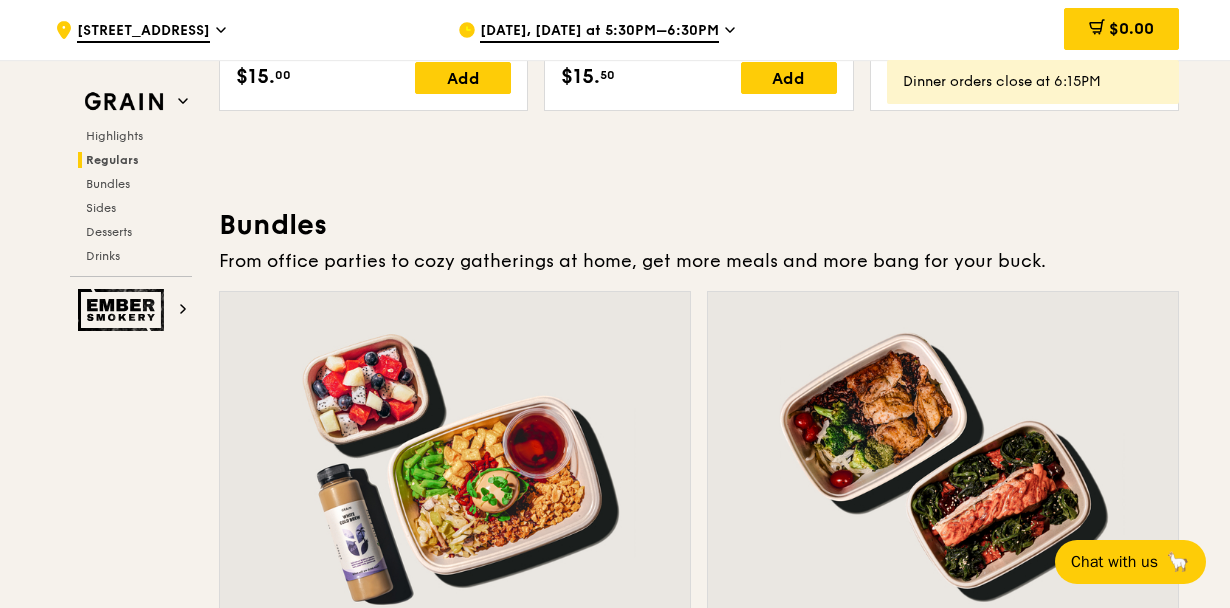 scroll, scrollTop: 2426, scrollLeft: 0, axis: vertical 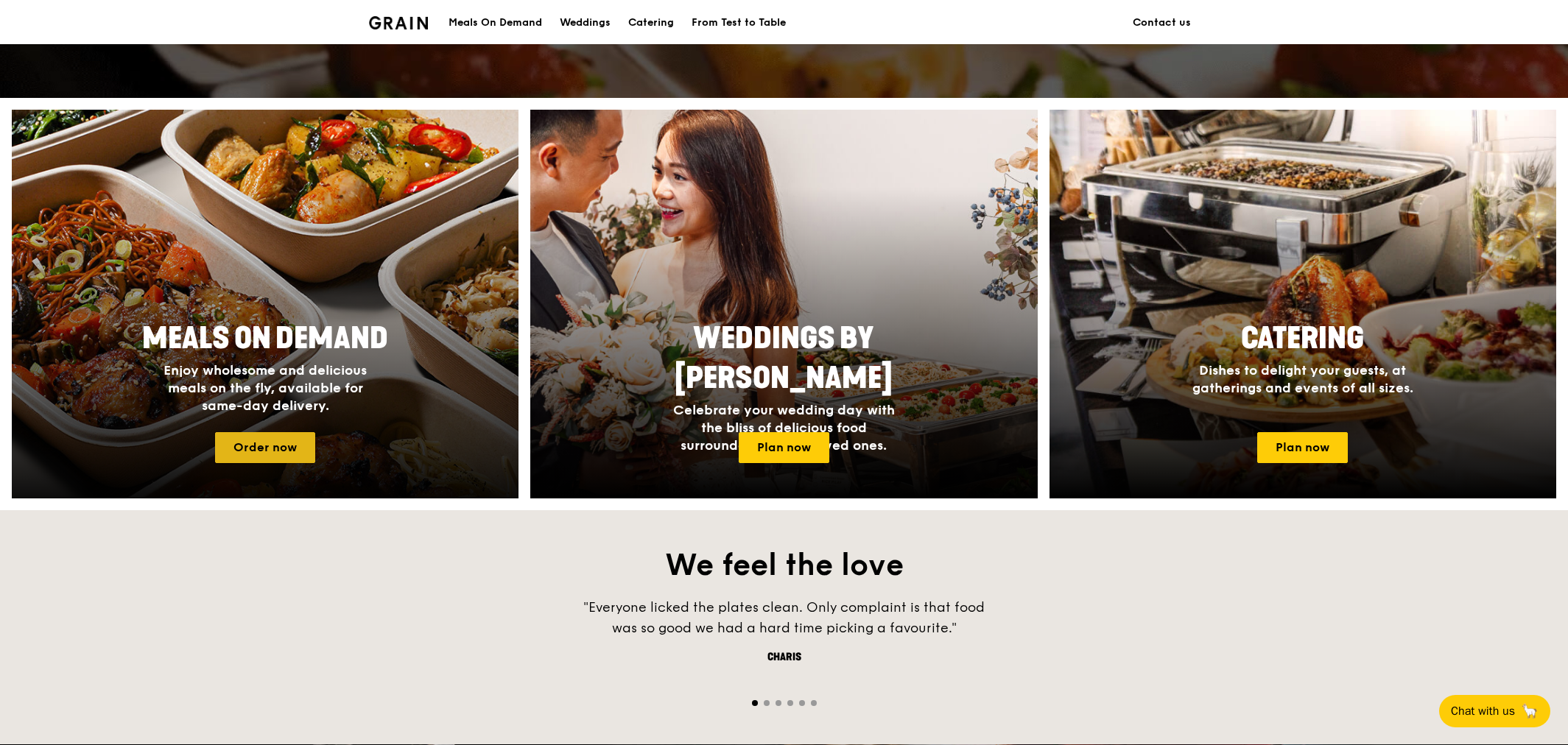 click on "Order now" at bounding box center (265, 448) 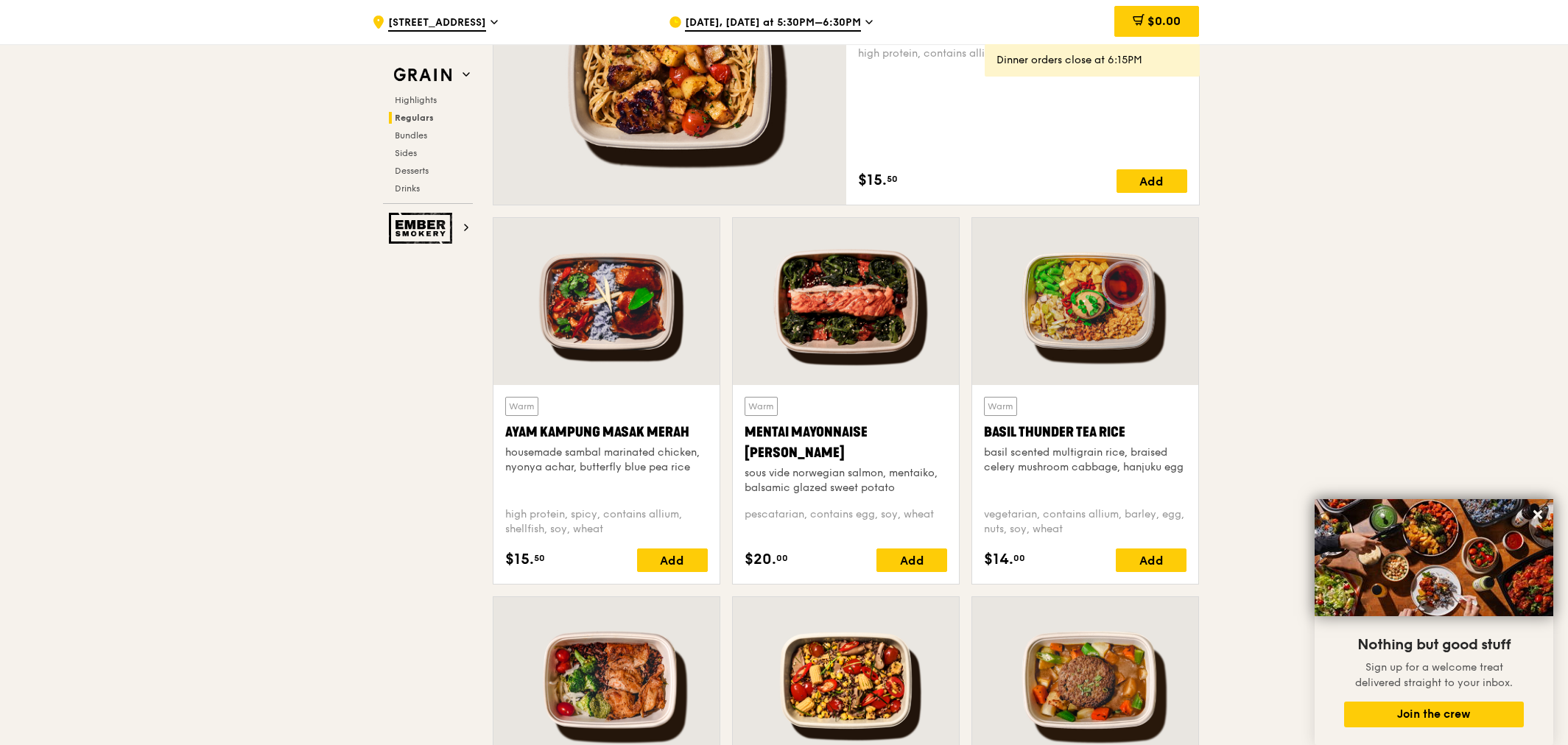 scroll, scrollTop: 1226, scrollLeft: 0, axis: vertical 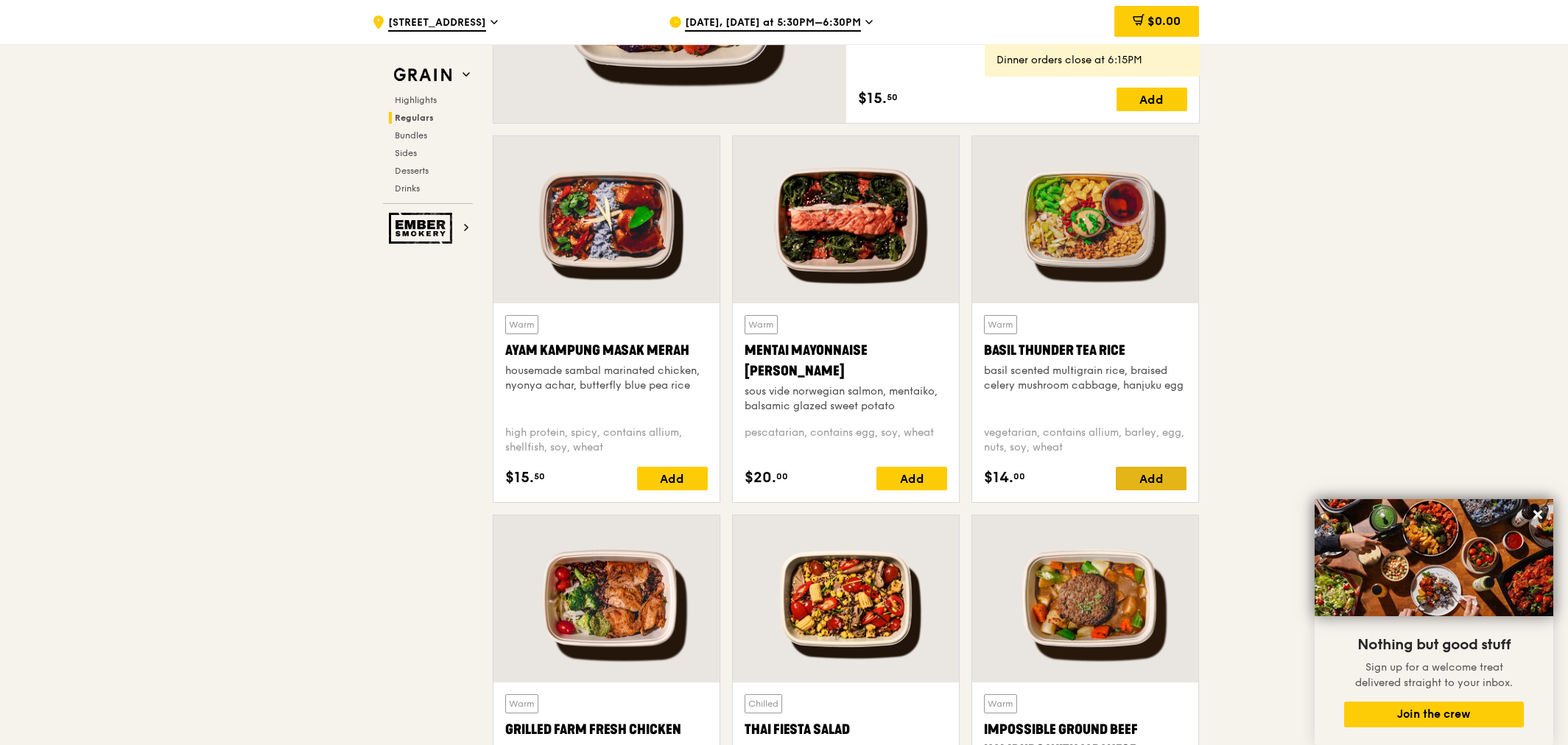 click on "Add" at bounding box center (1151, 479) 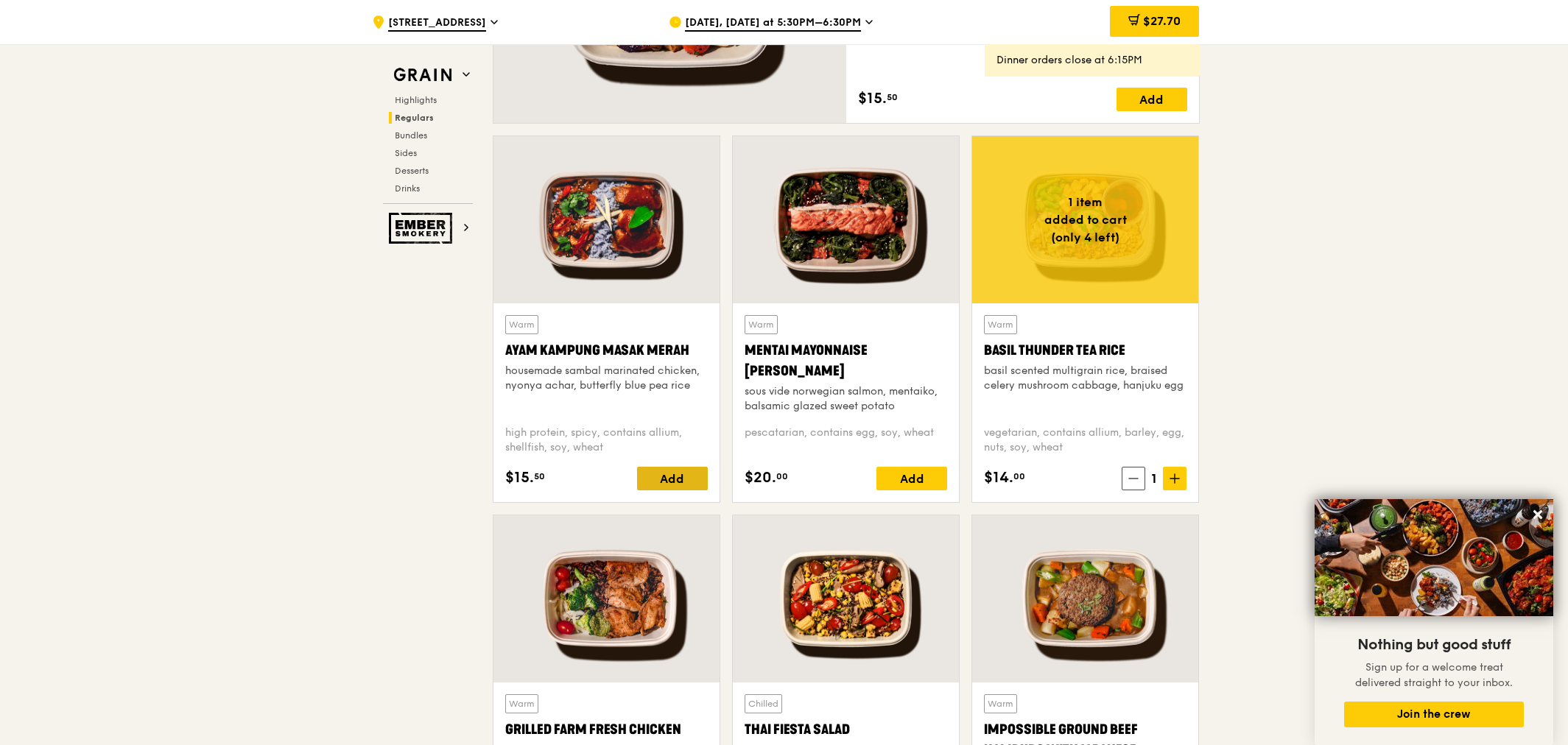 click on "Add" at bounding box center [672, 479] 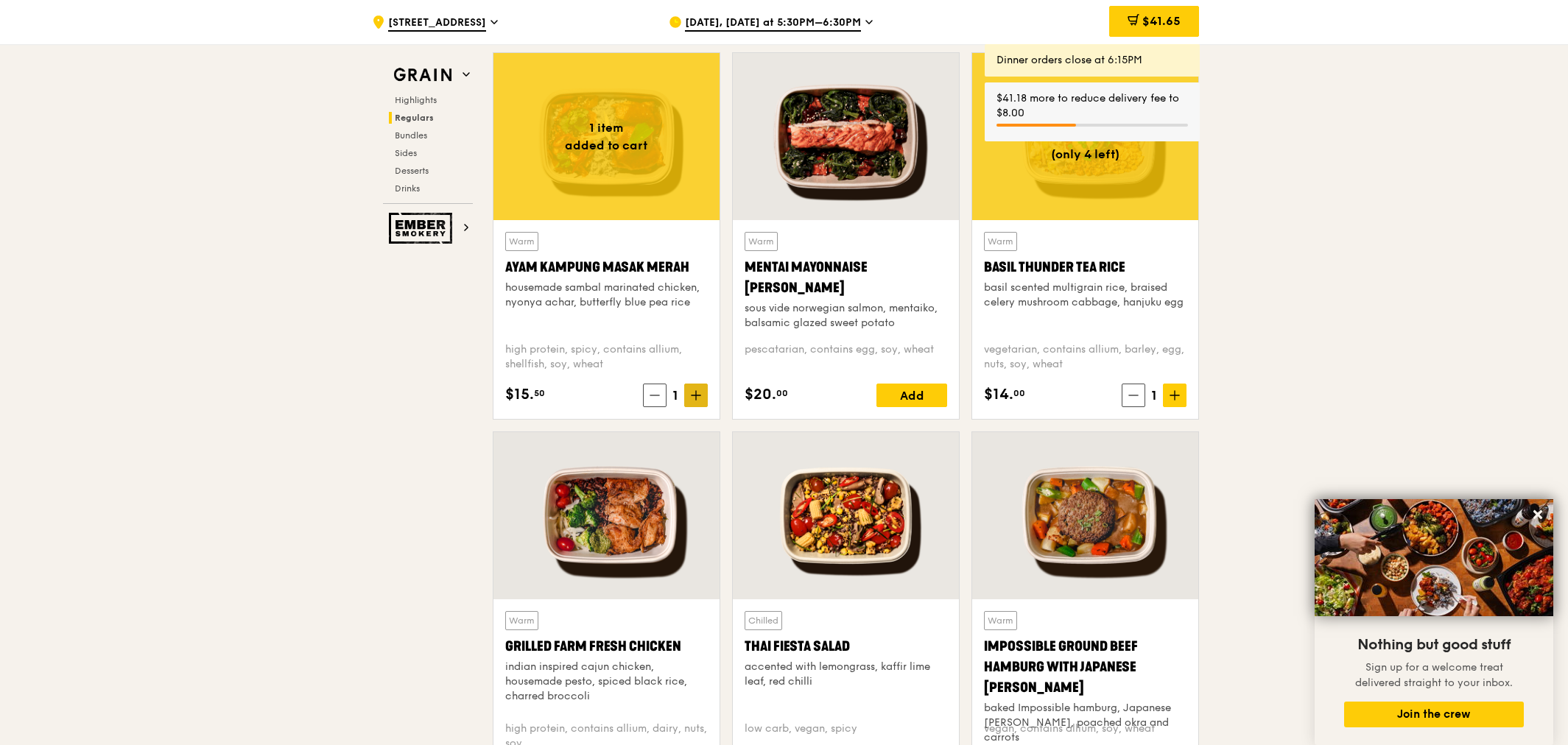 scroll, scrollTop: 1390, scrollLeft: 0, axis: vertical 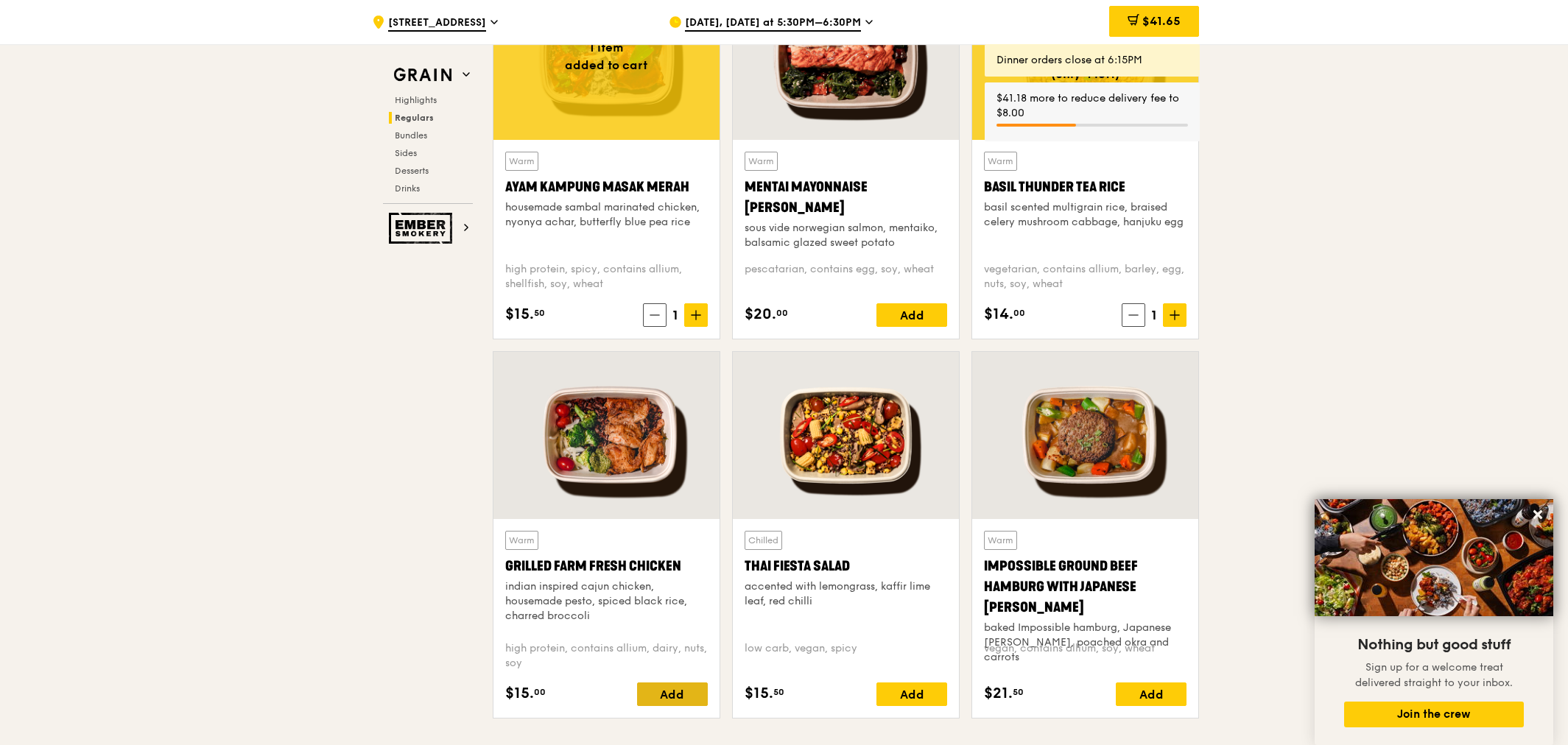 click on "Add" at bounding box center [672, 694] 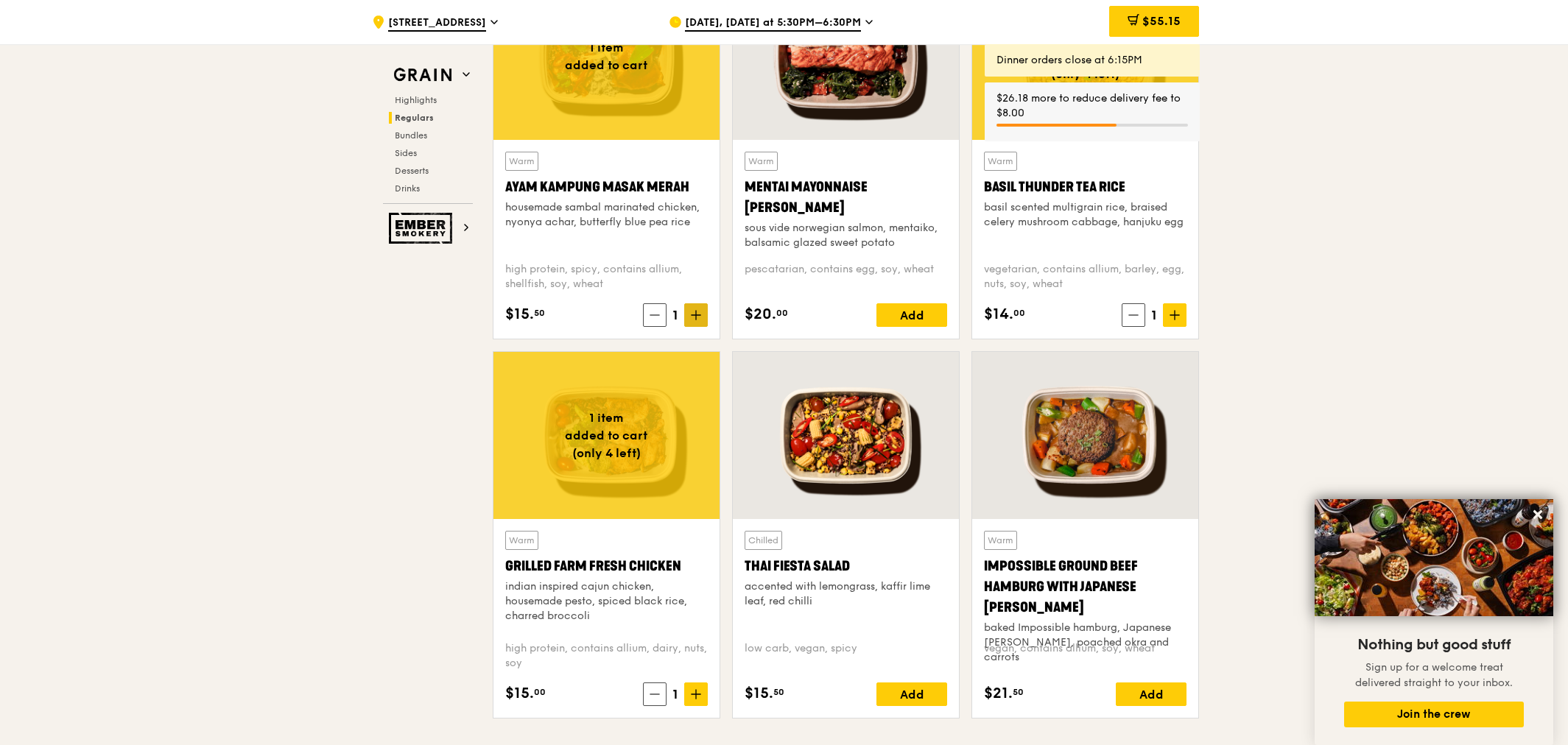 click 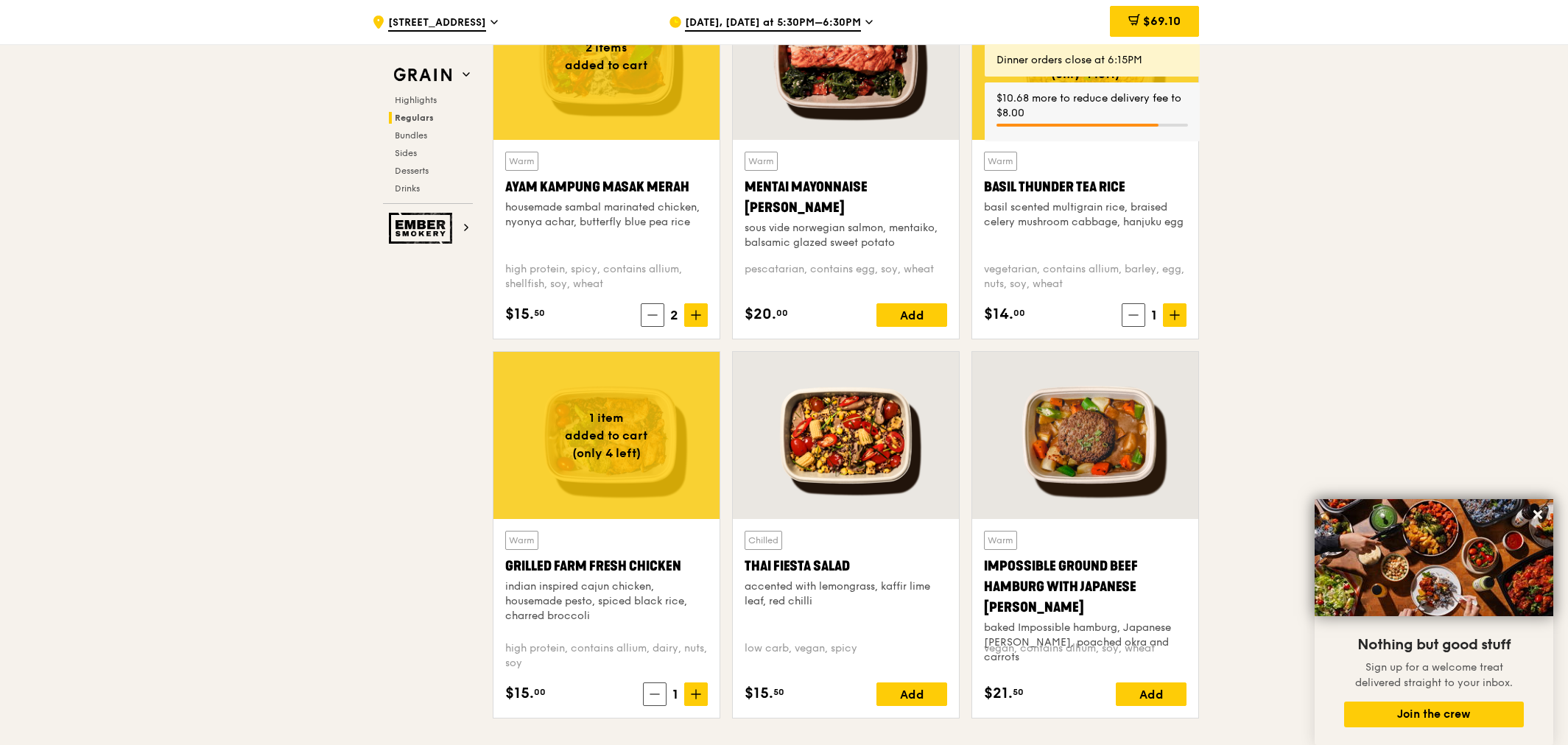 click 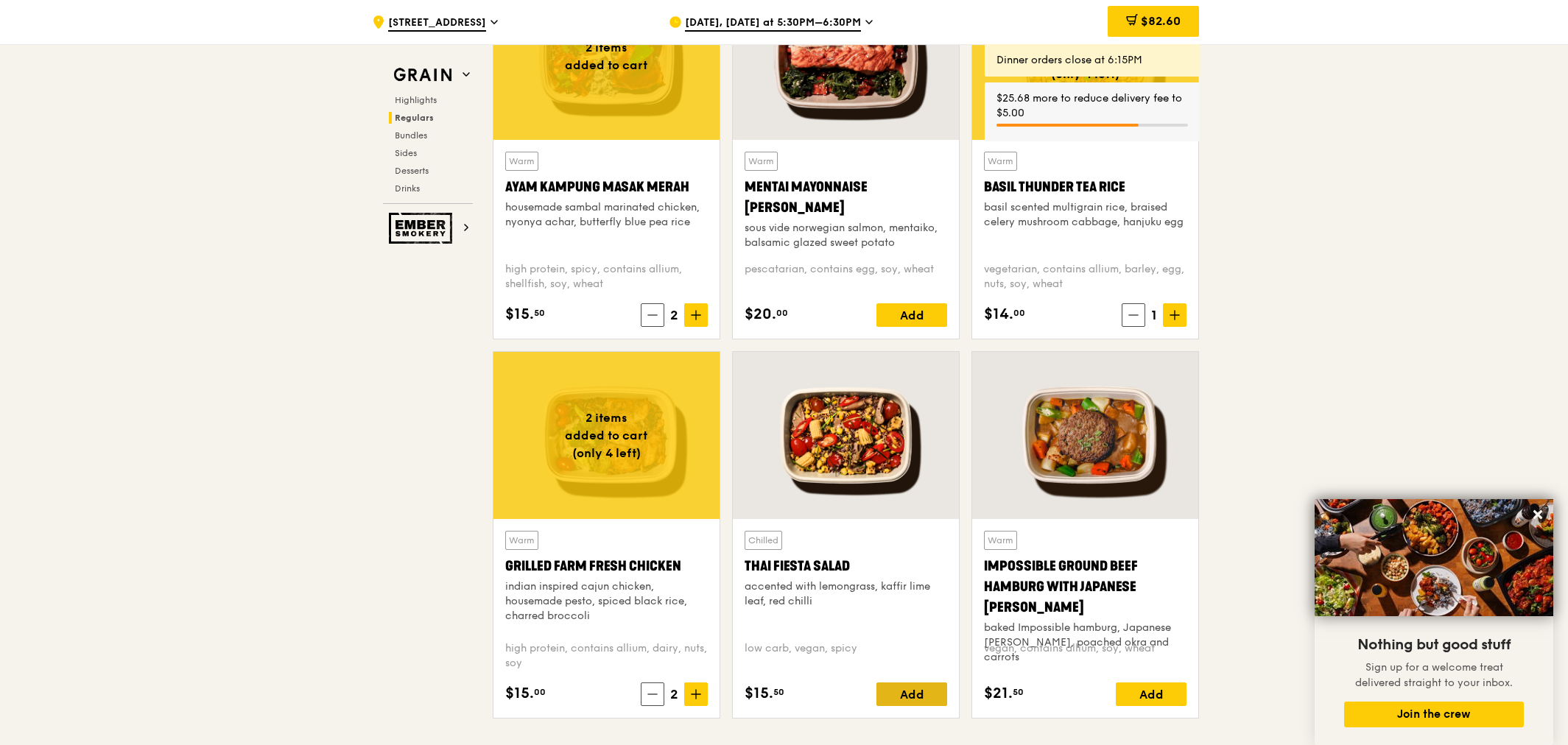 click on "Add" at bounding box center (912, 694) 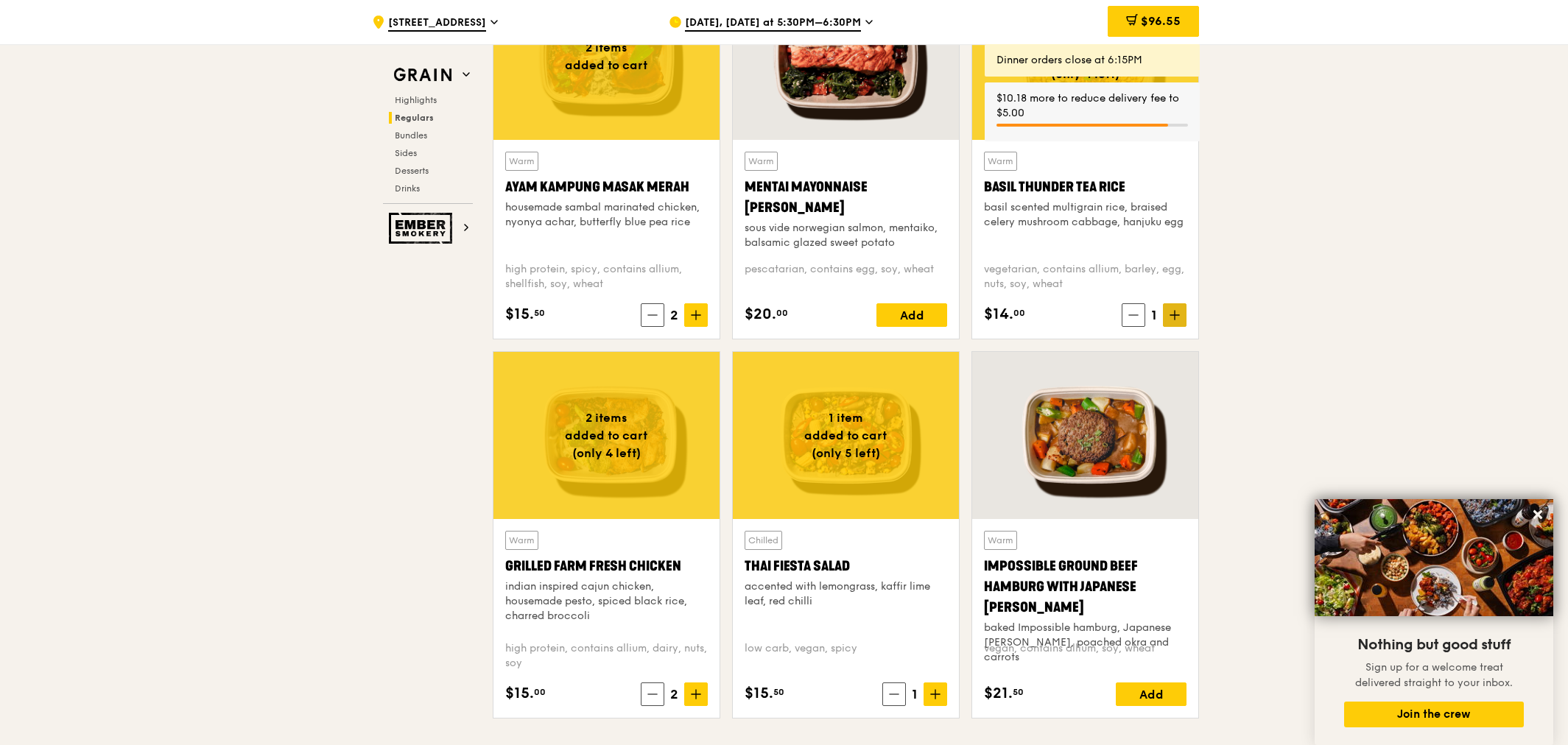 click 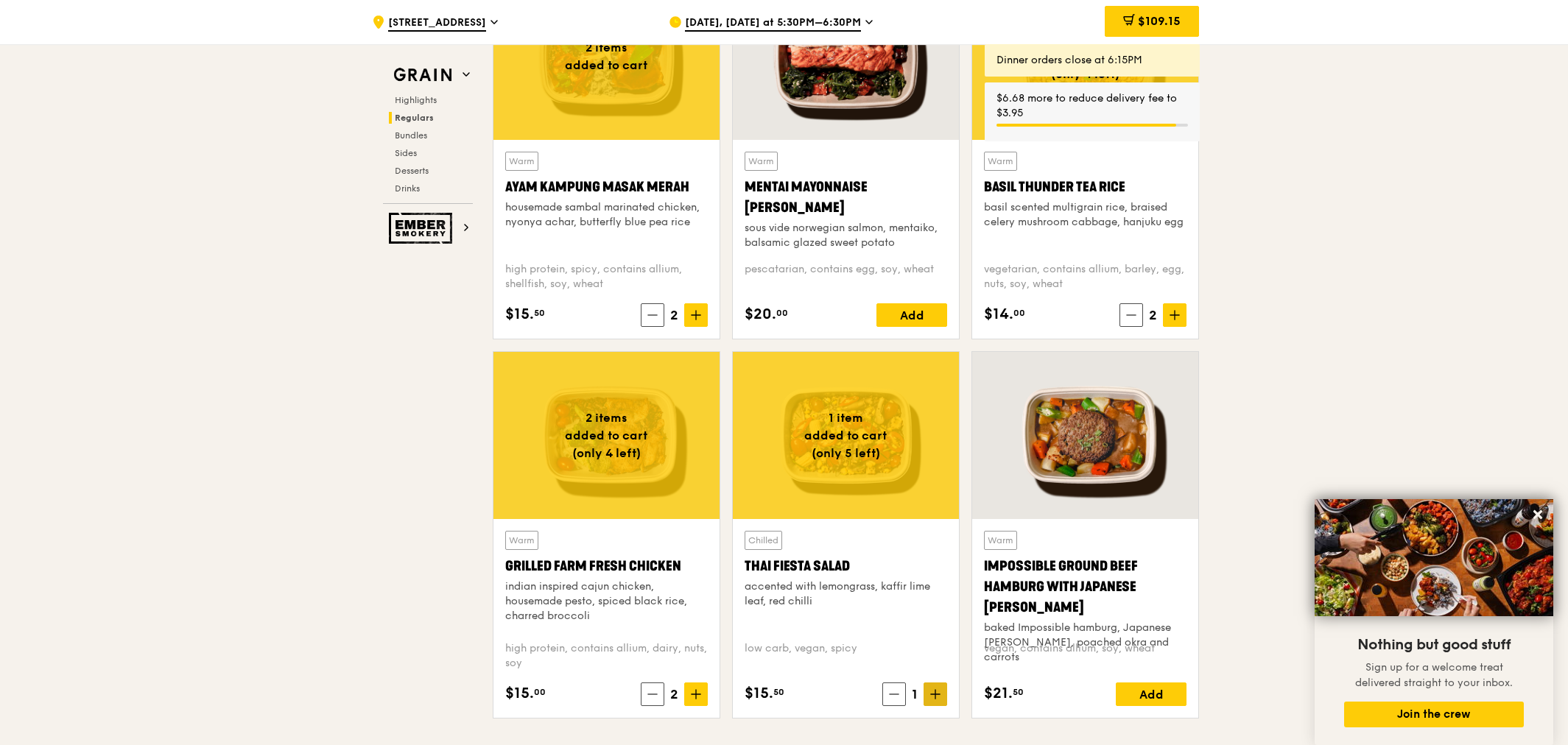 click 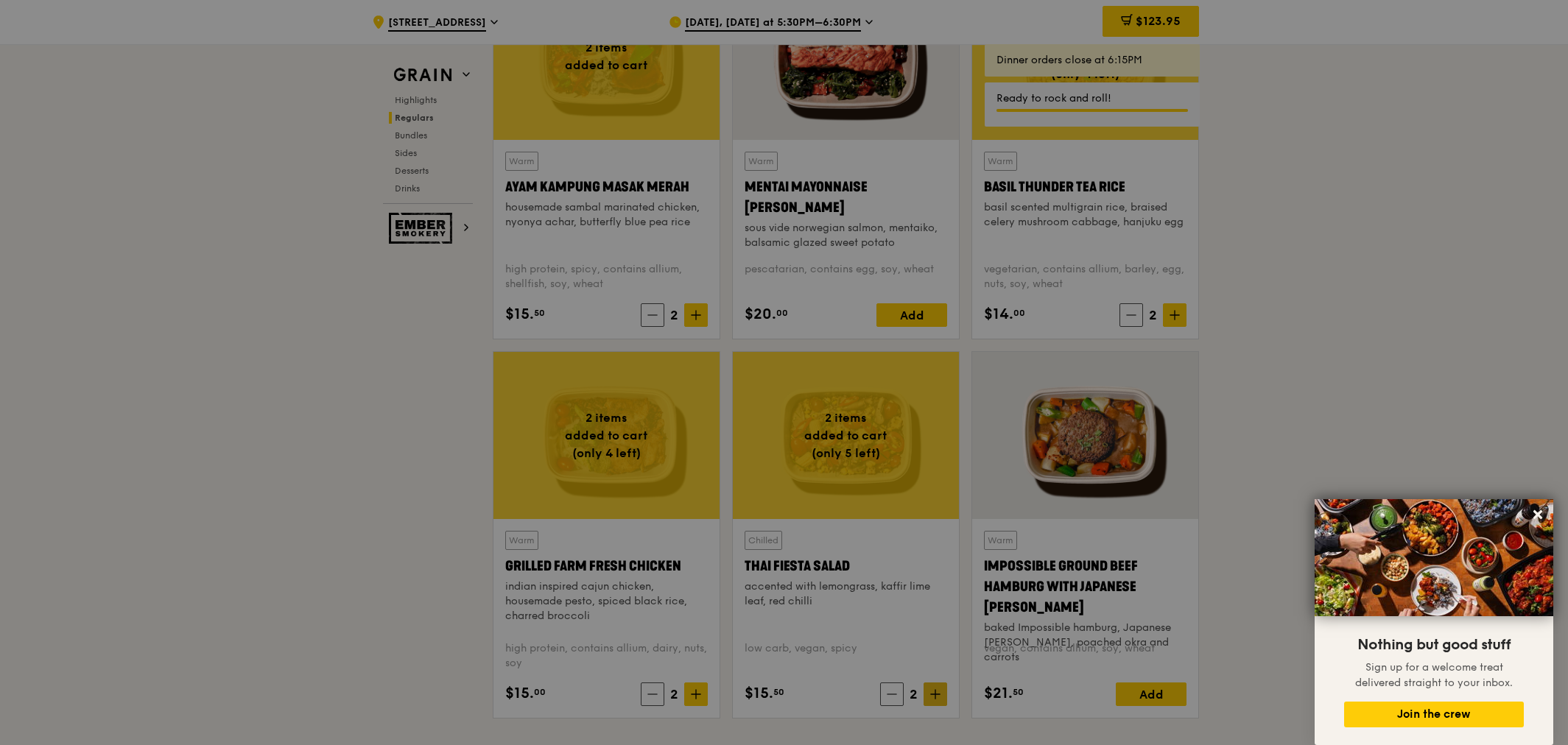 type on "2" 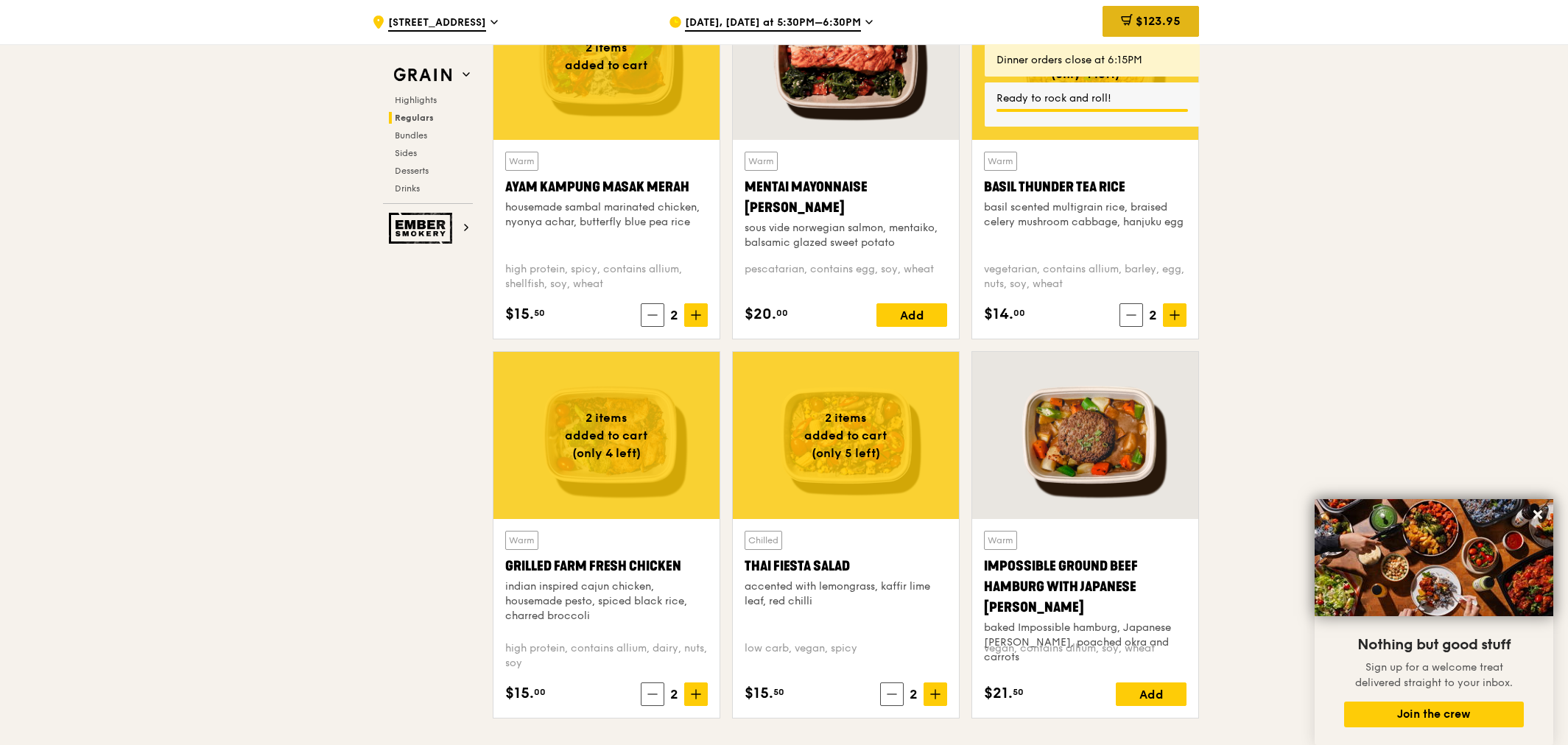 click on "$123.95" at bounding box center [1158, 21] 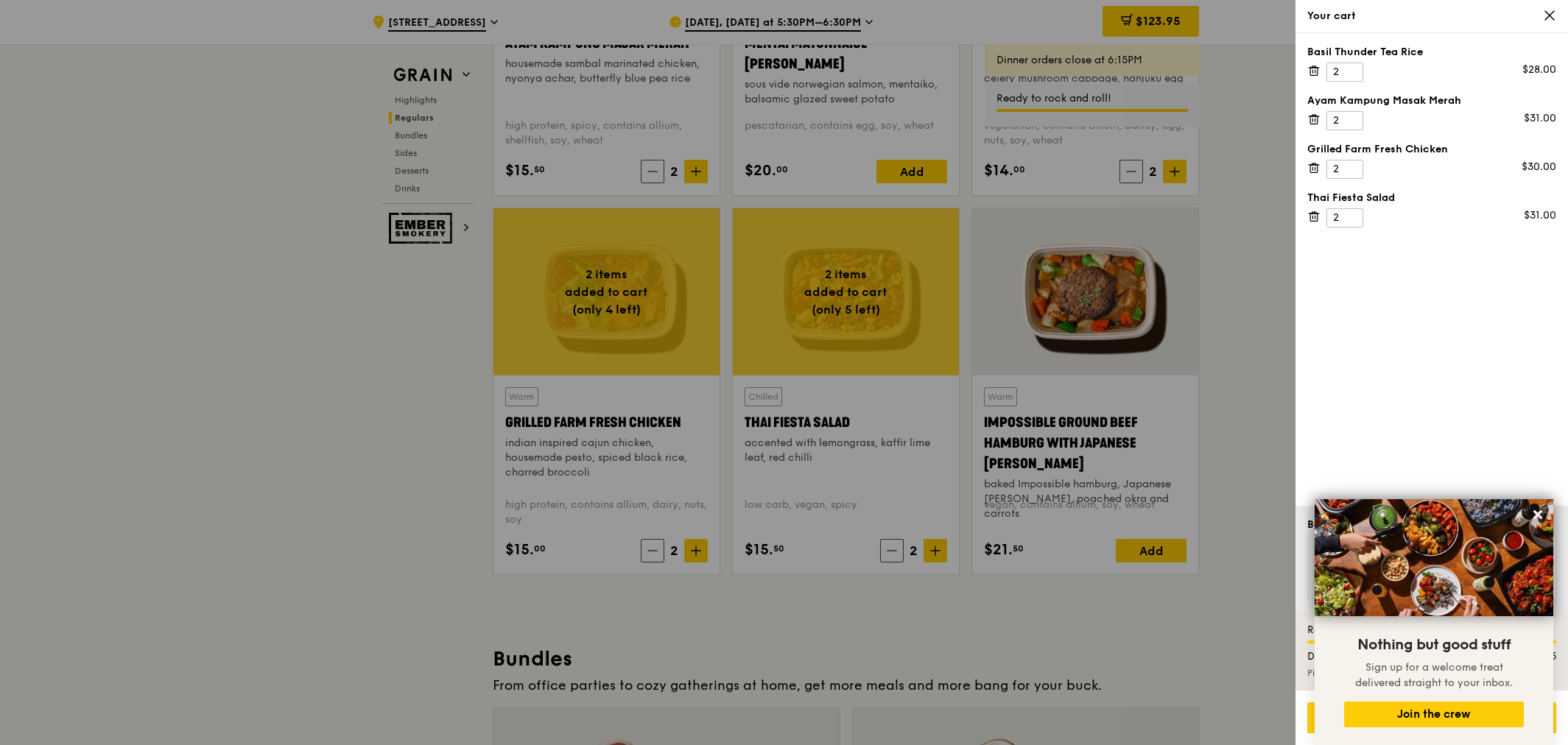 scroll, scrollTop: 1635, scrollLeft: 0, axis: vertical 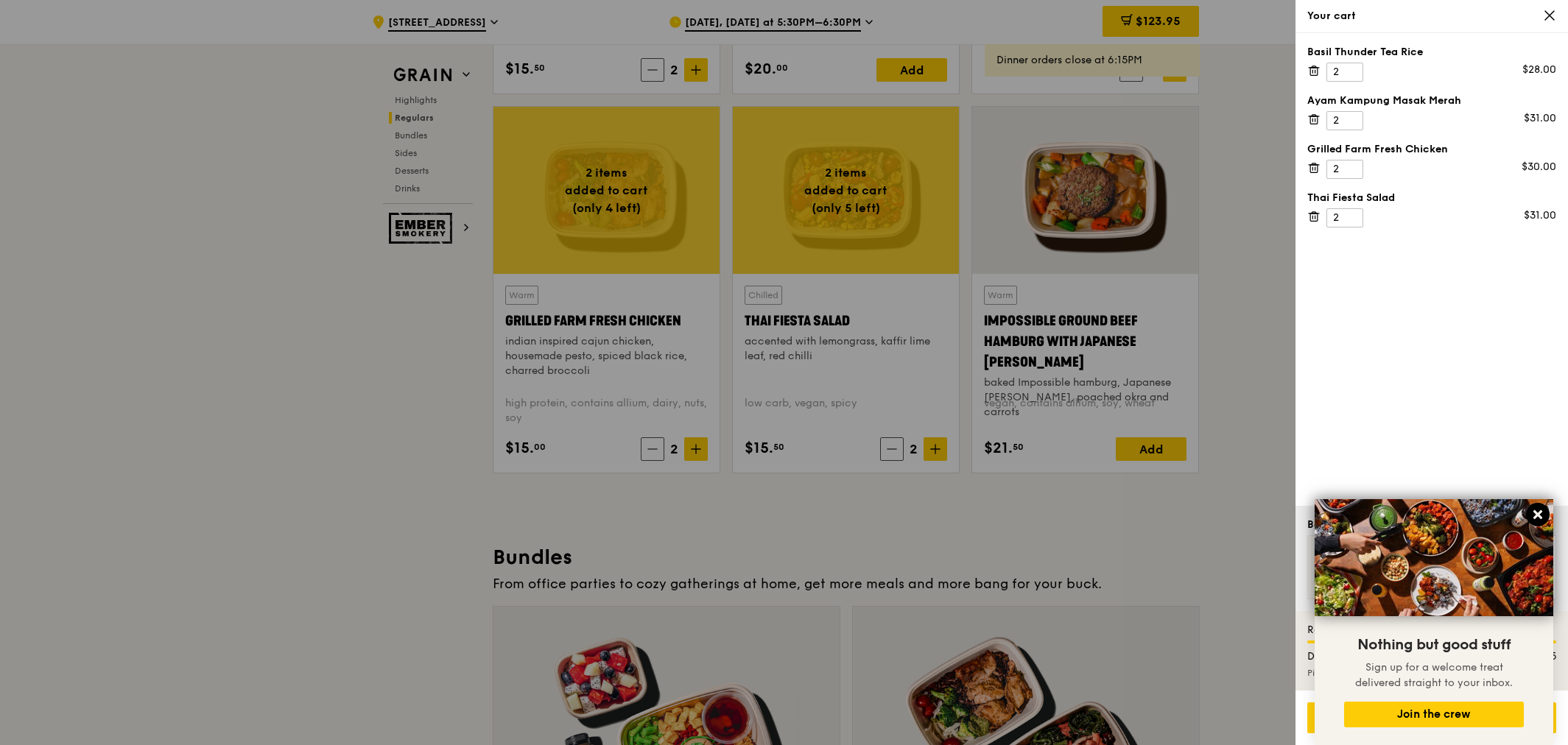 click 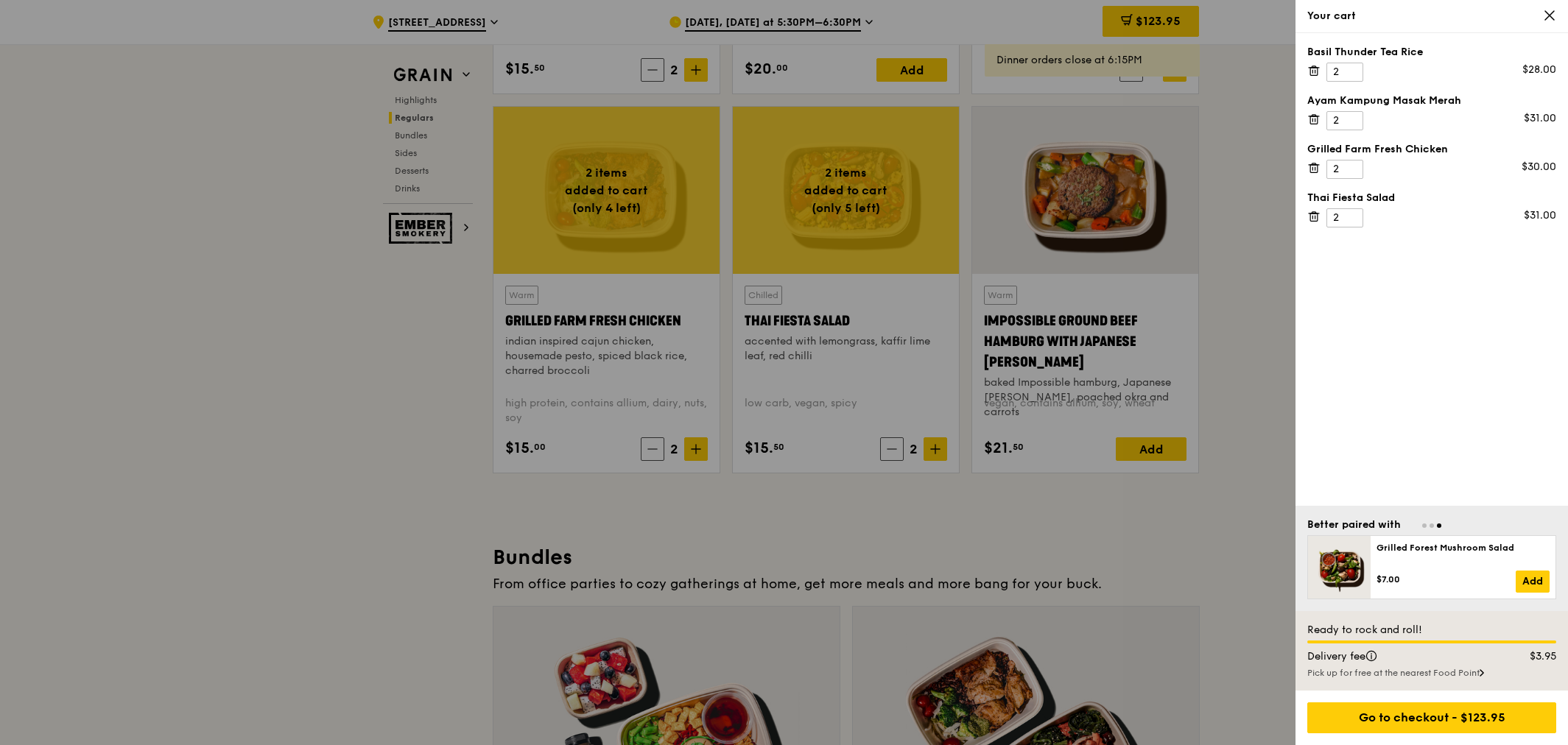 click on "Pick up for free at the nearest Food Point" at bounding box center [1432, 673] 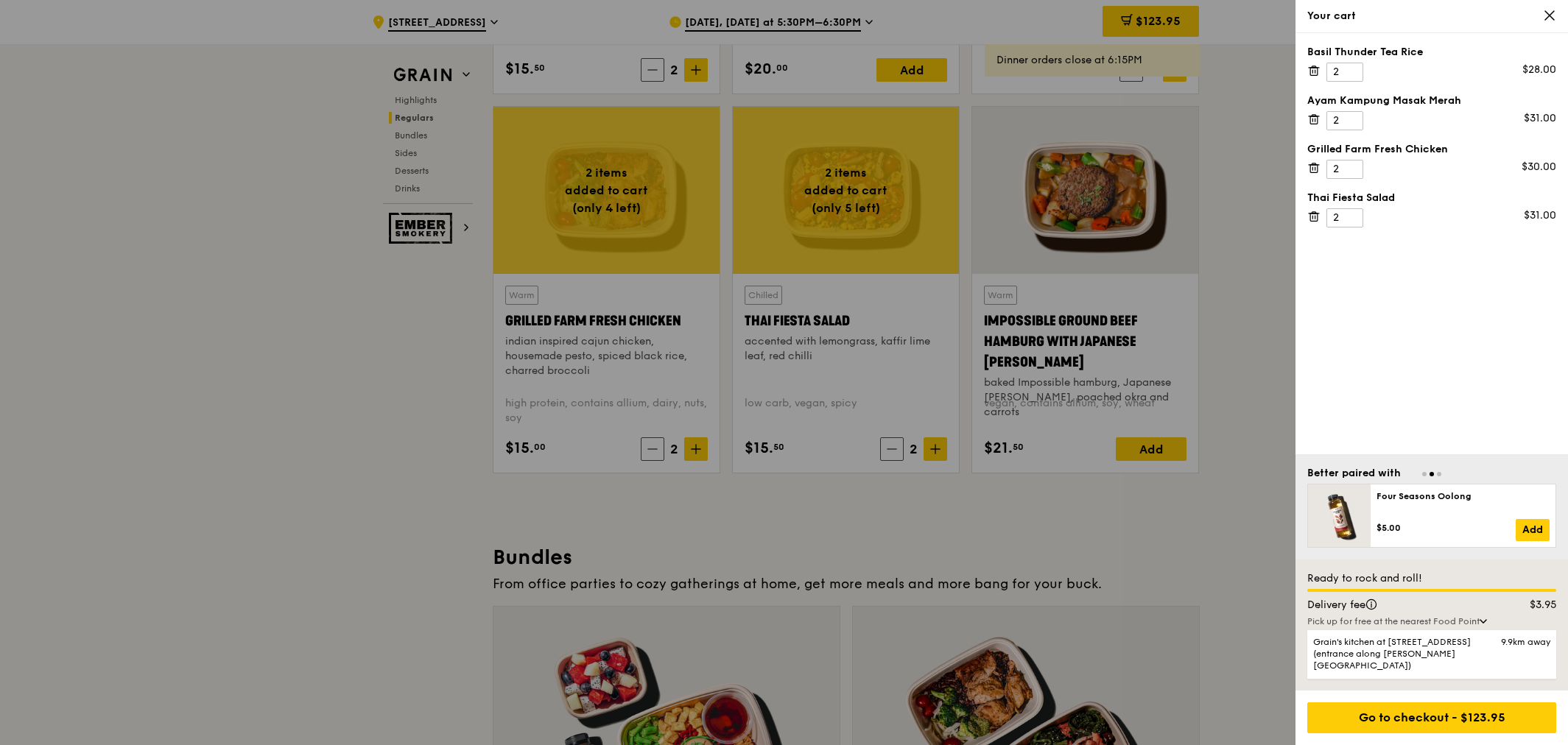 click 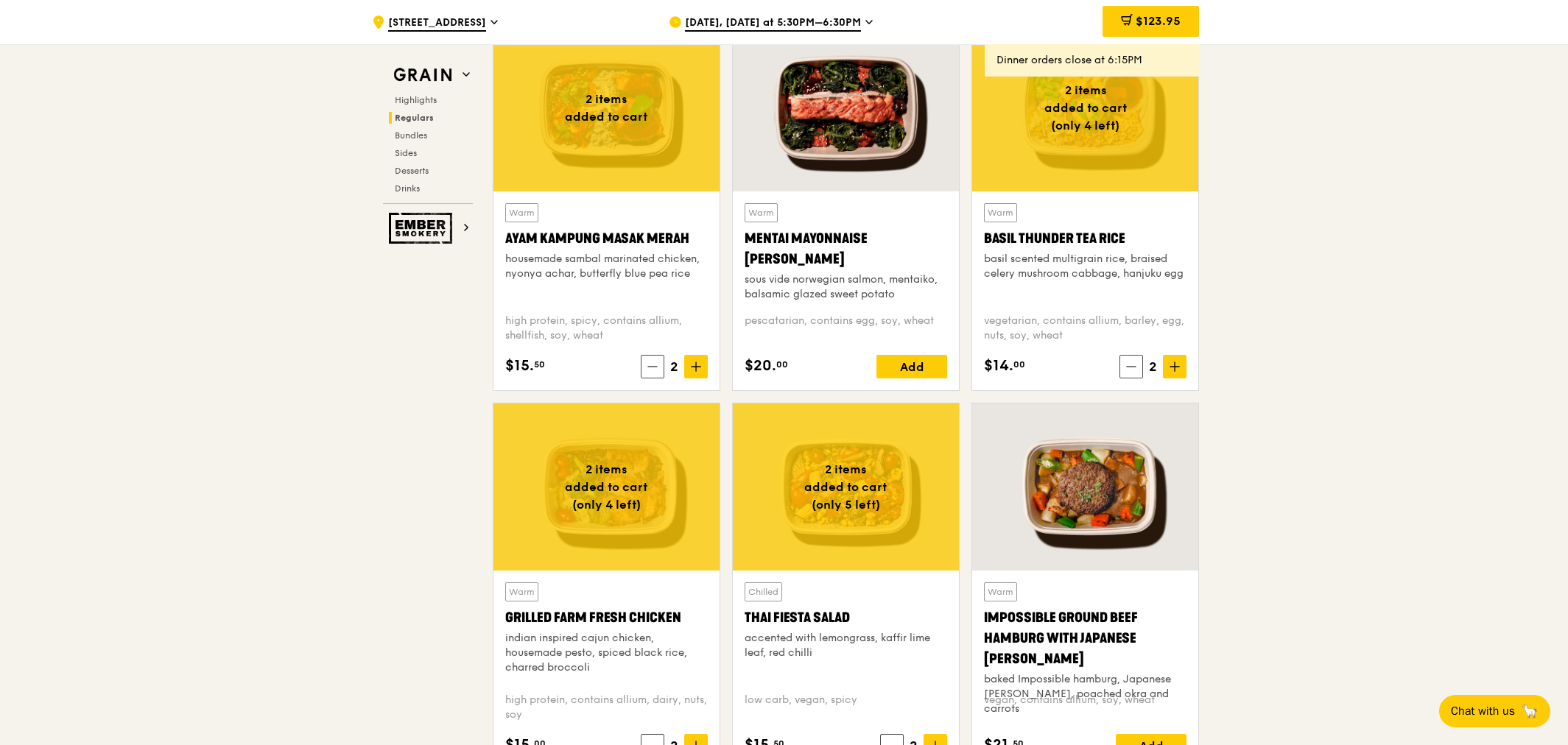 scroll, scrollTop: 1226, scrollLeft: 0, axis: vertical 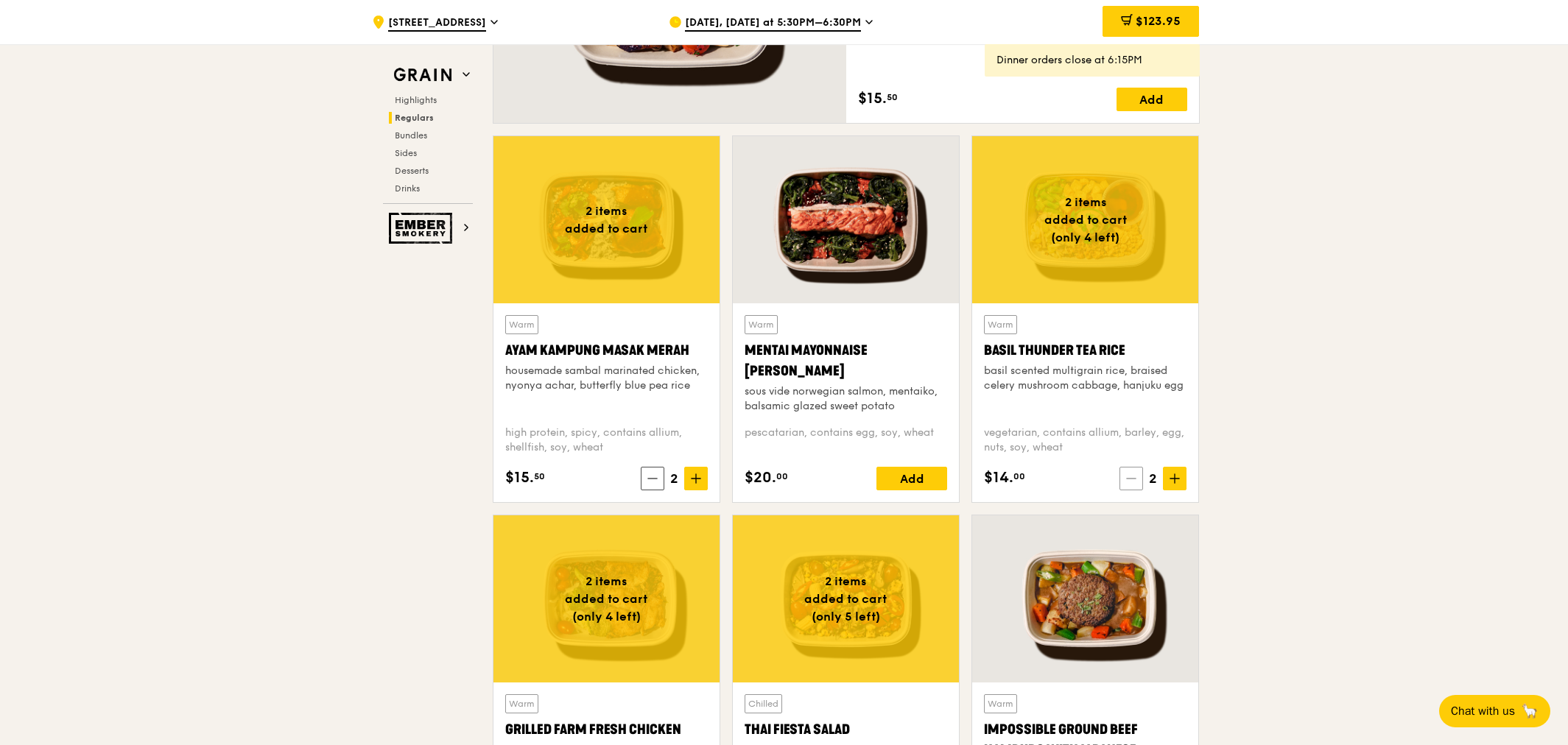 click 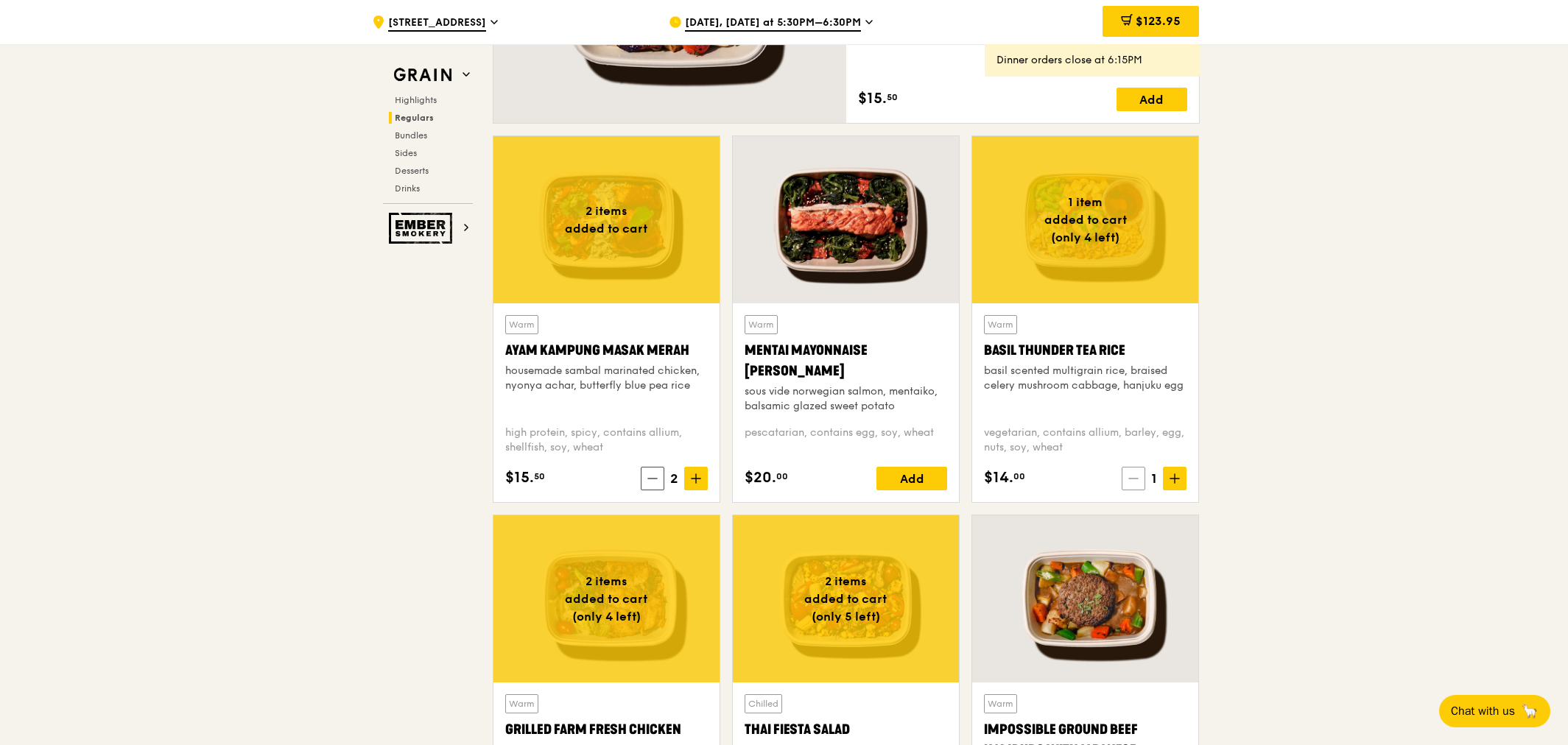 click 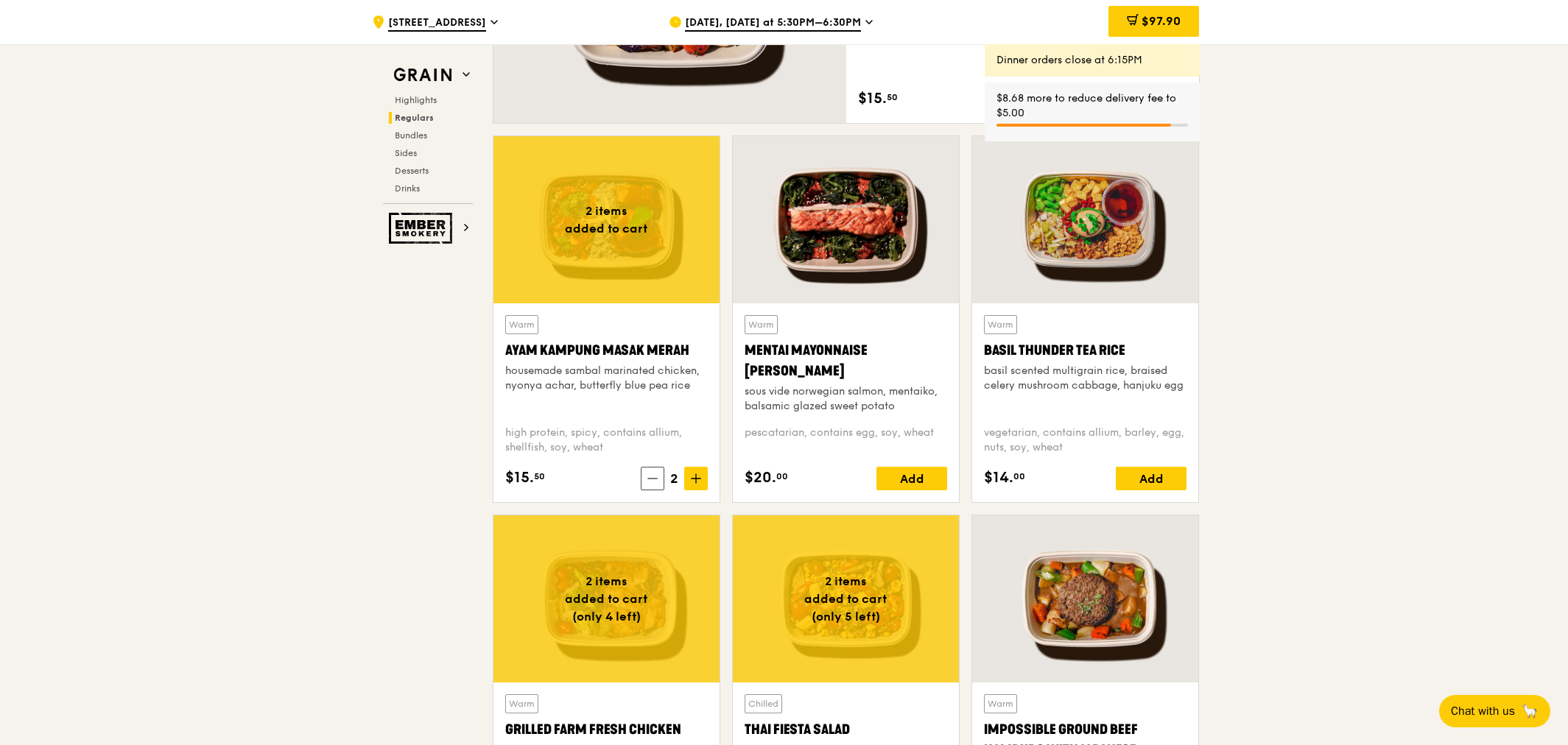 click at bounding box center [653, 479] 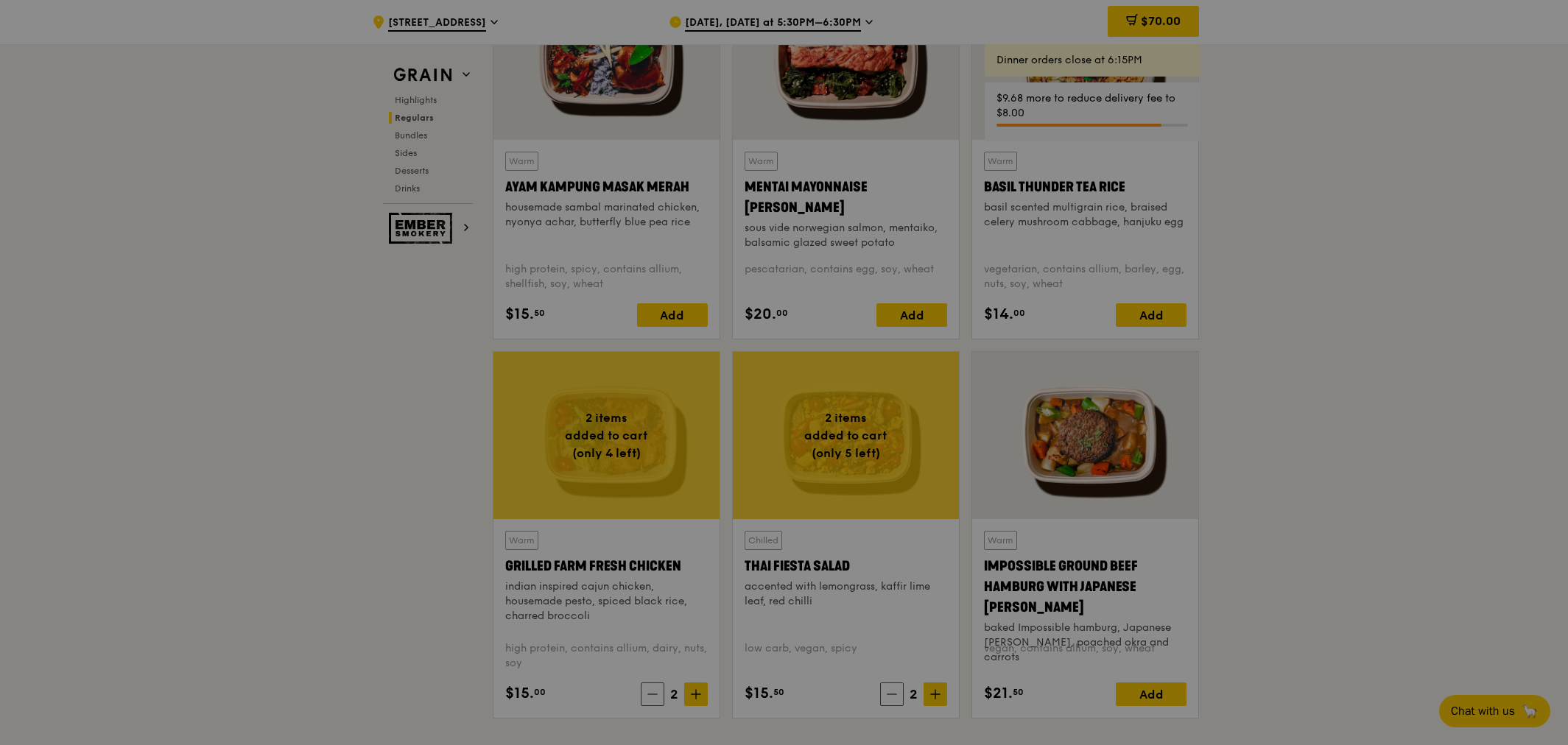 scroll, scrollTop: 1472, scrollLeft: 0, axis: vertical 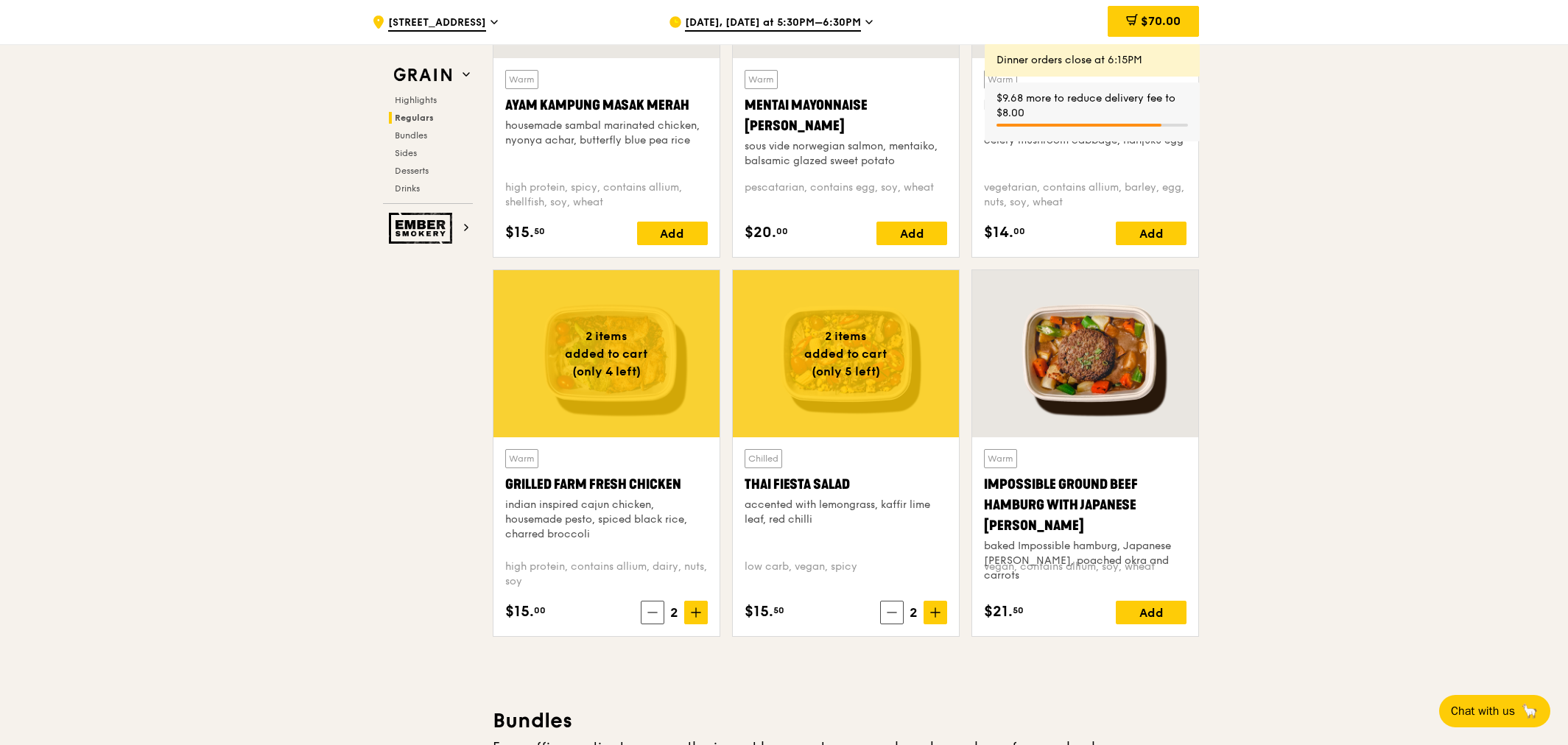 click at bounding box center [653, 612] 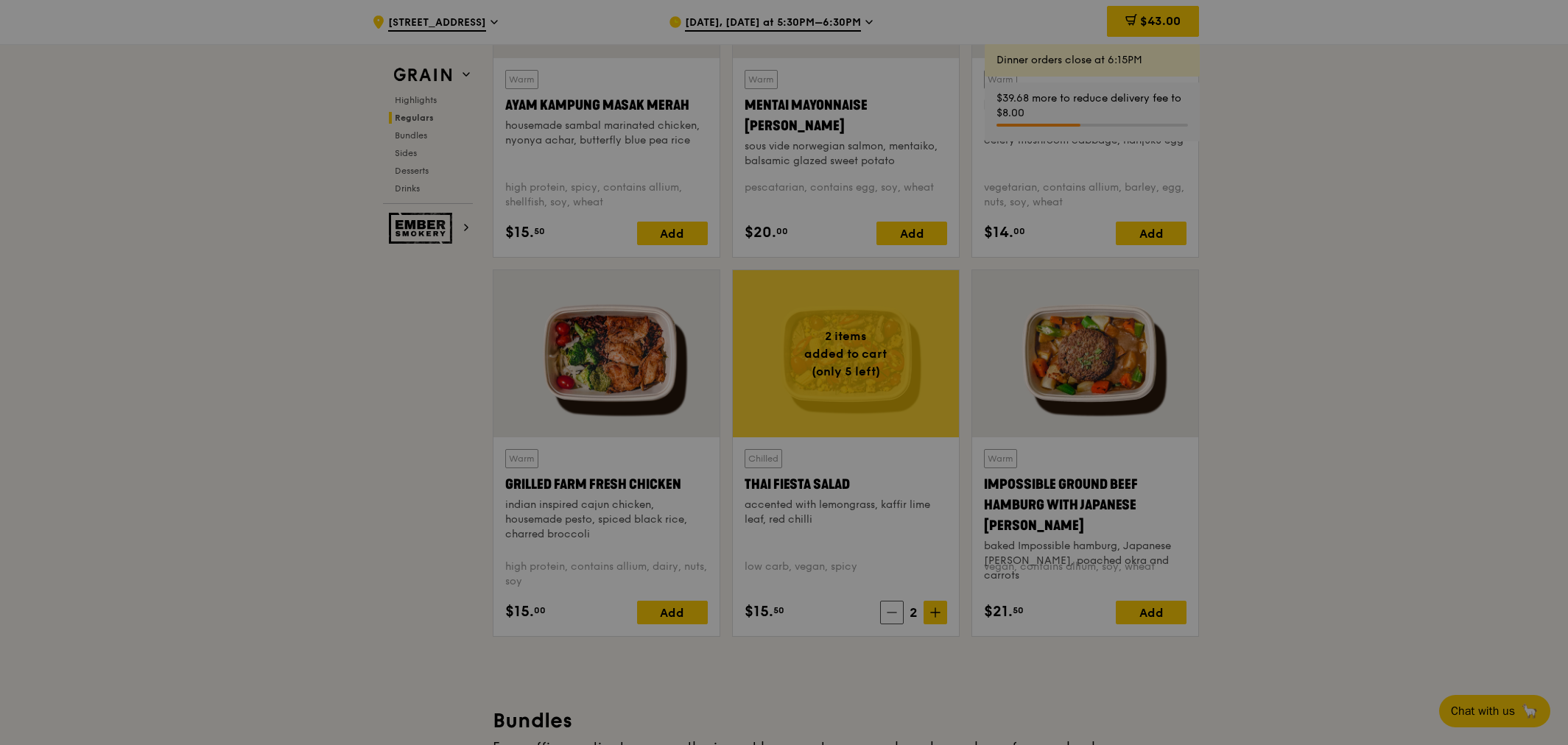 click at bounding box center (784, 372) 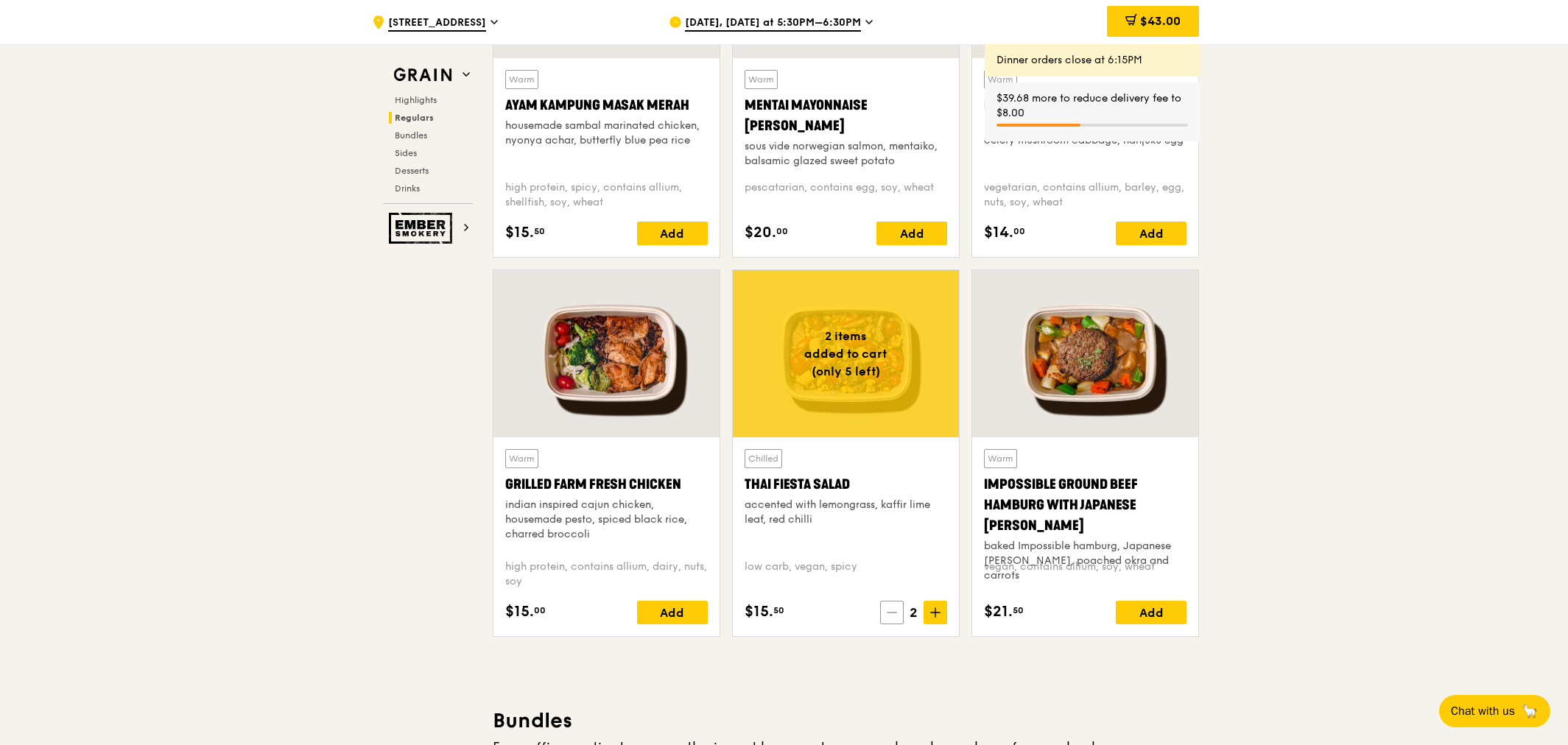 click 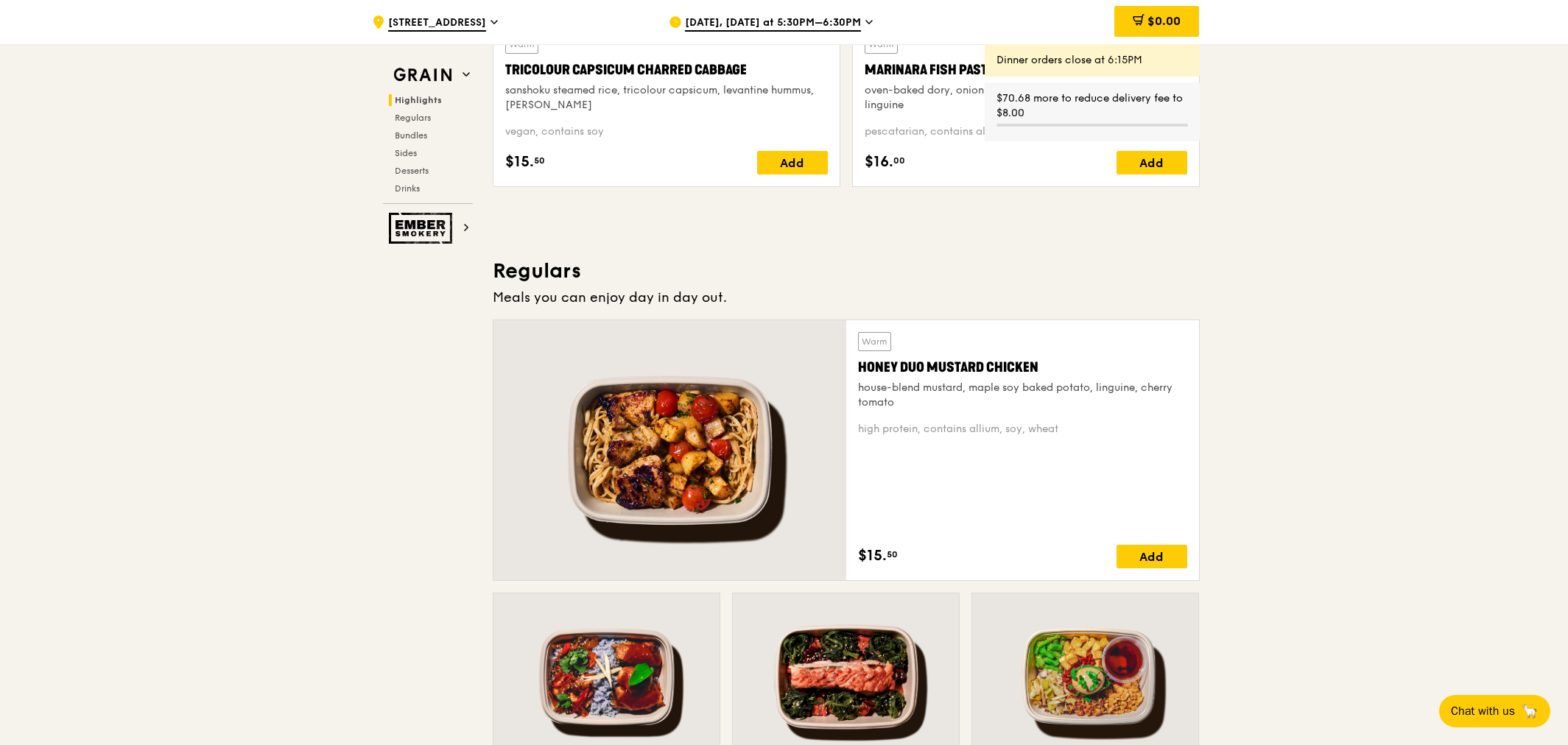 scroll, scrollTop: 572, scrollLeft: 0, axis: vertical 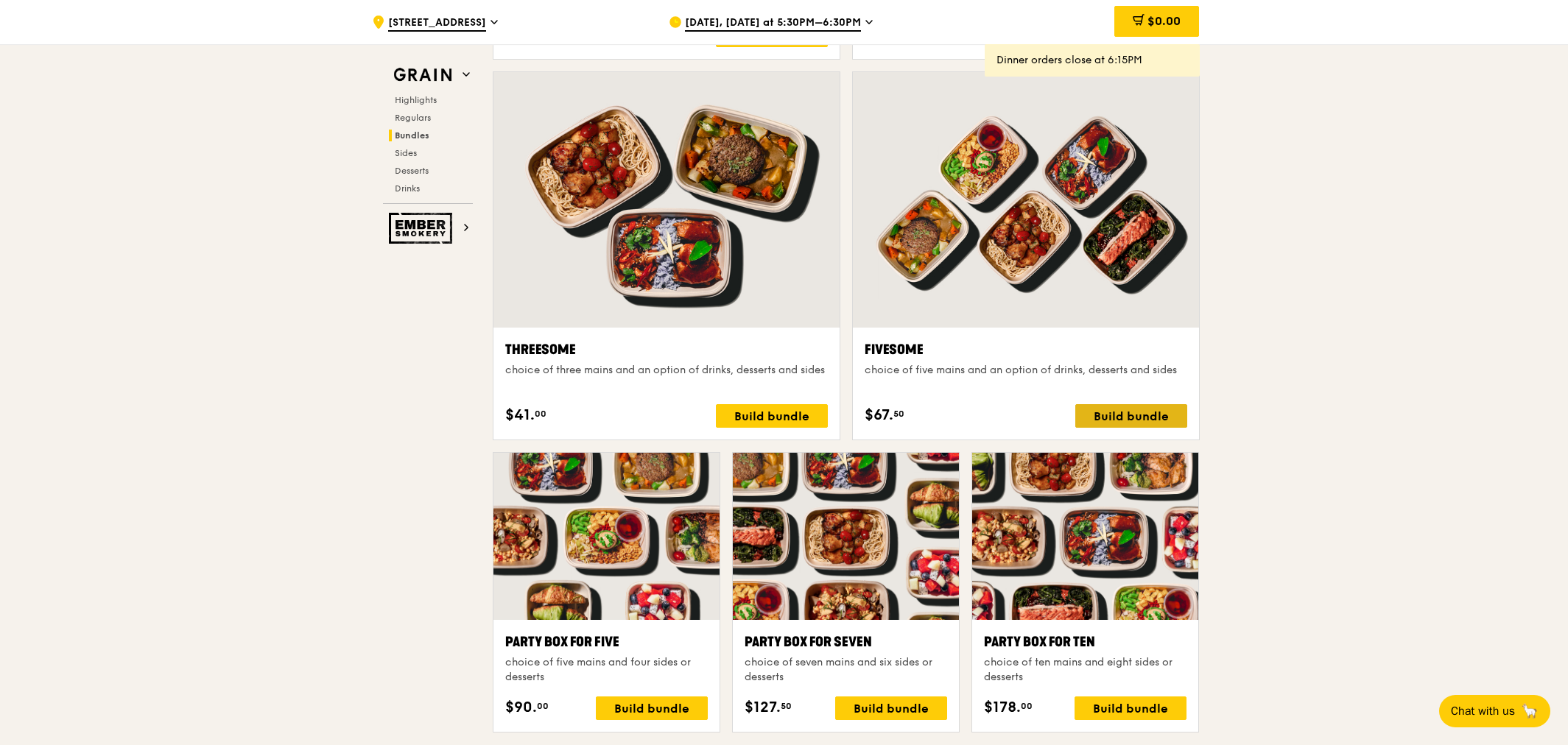 click on "Build bundle" at bounding box center (1131, 416) 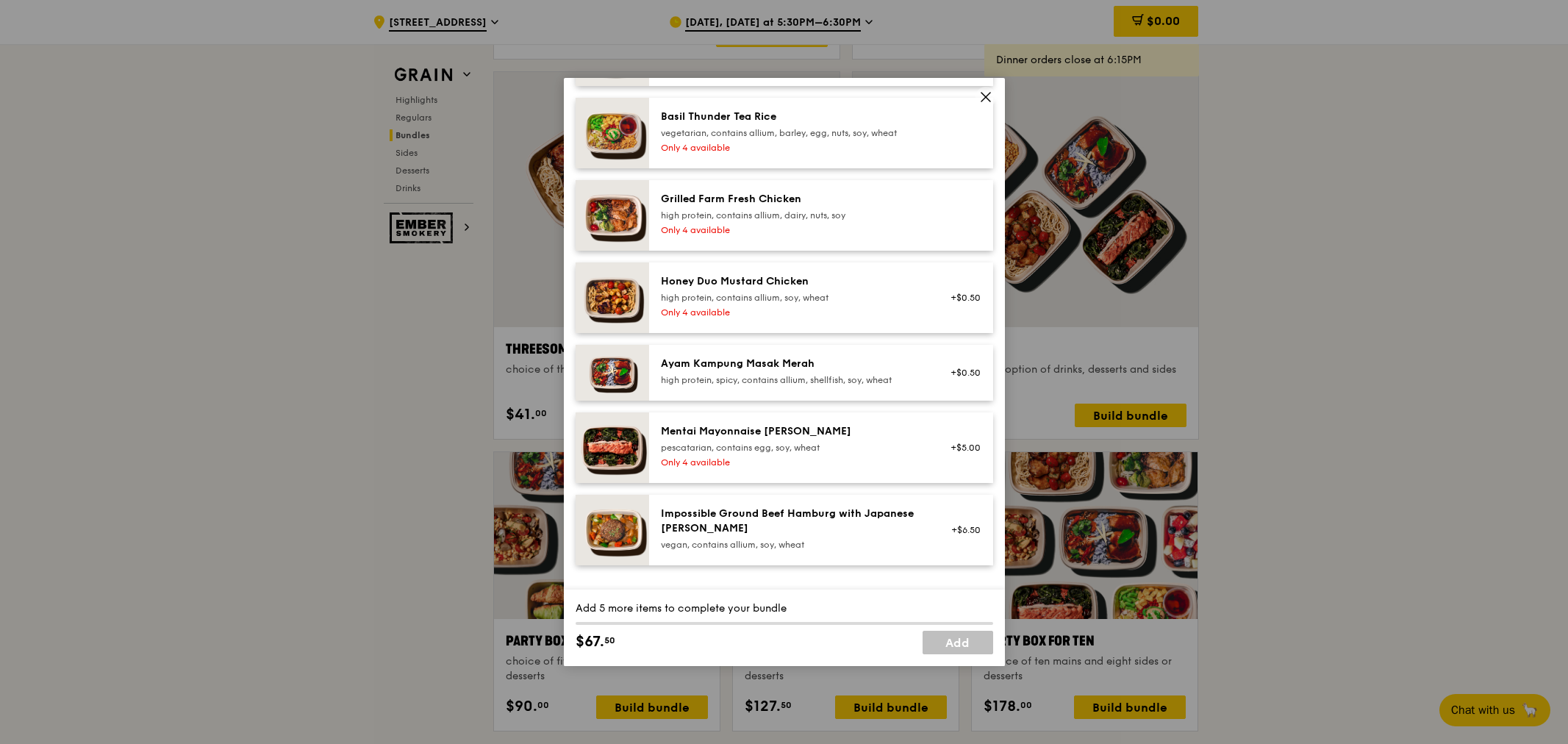 scroll, scrollTop: 408, scrollLeft: 0, axis: vertical 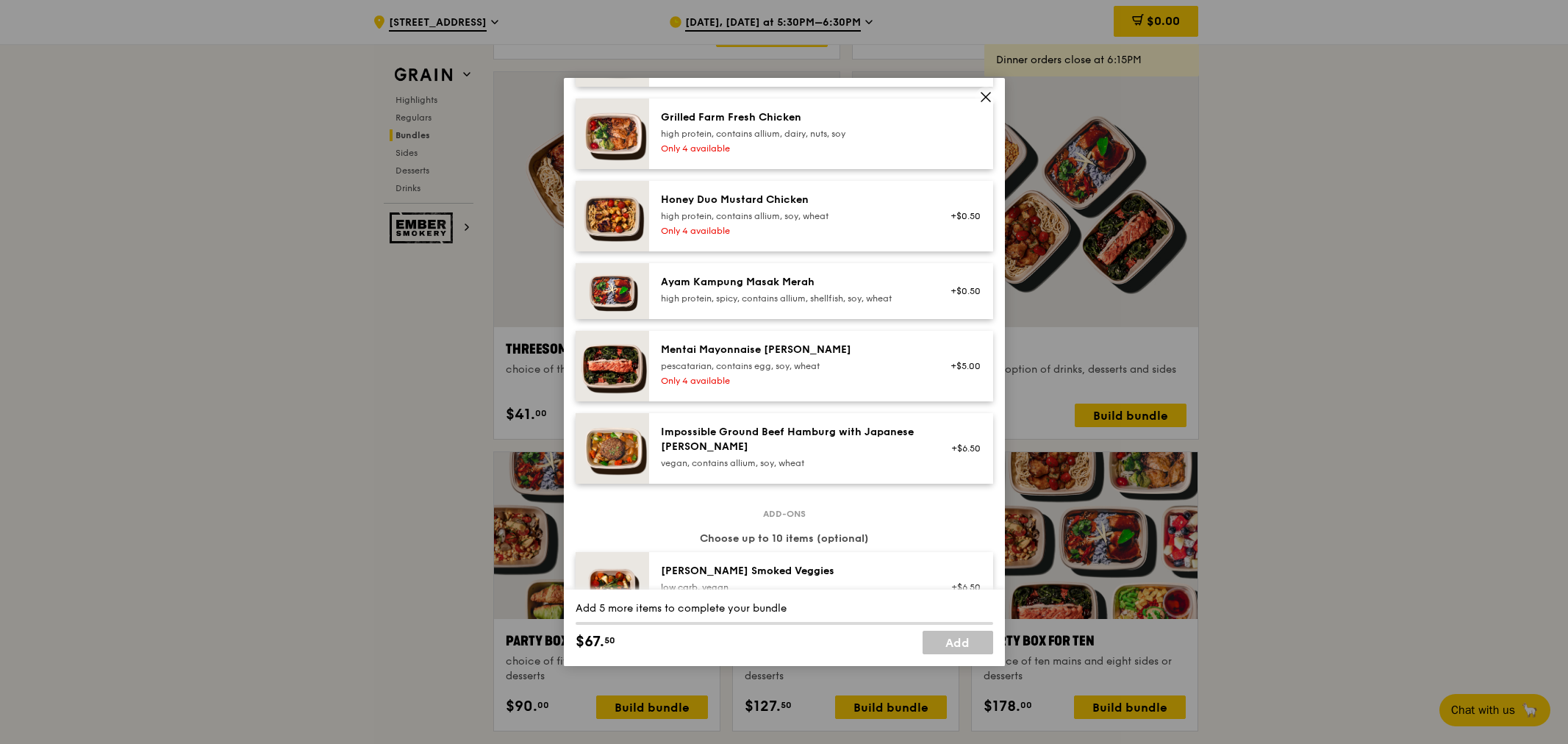 click on "pescatarian, contains egg, soy, wheat" at bounding box center [792, 366] 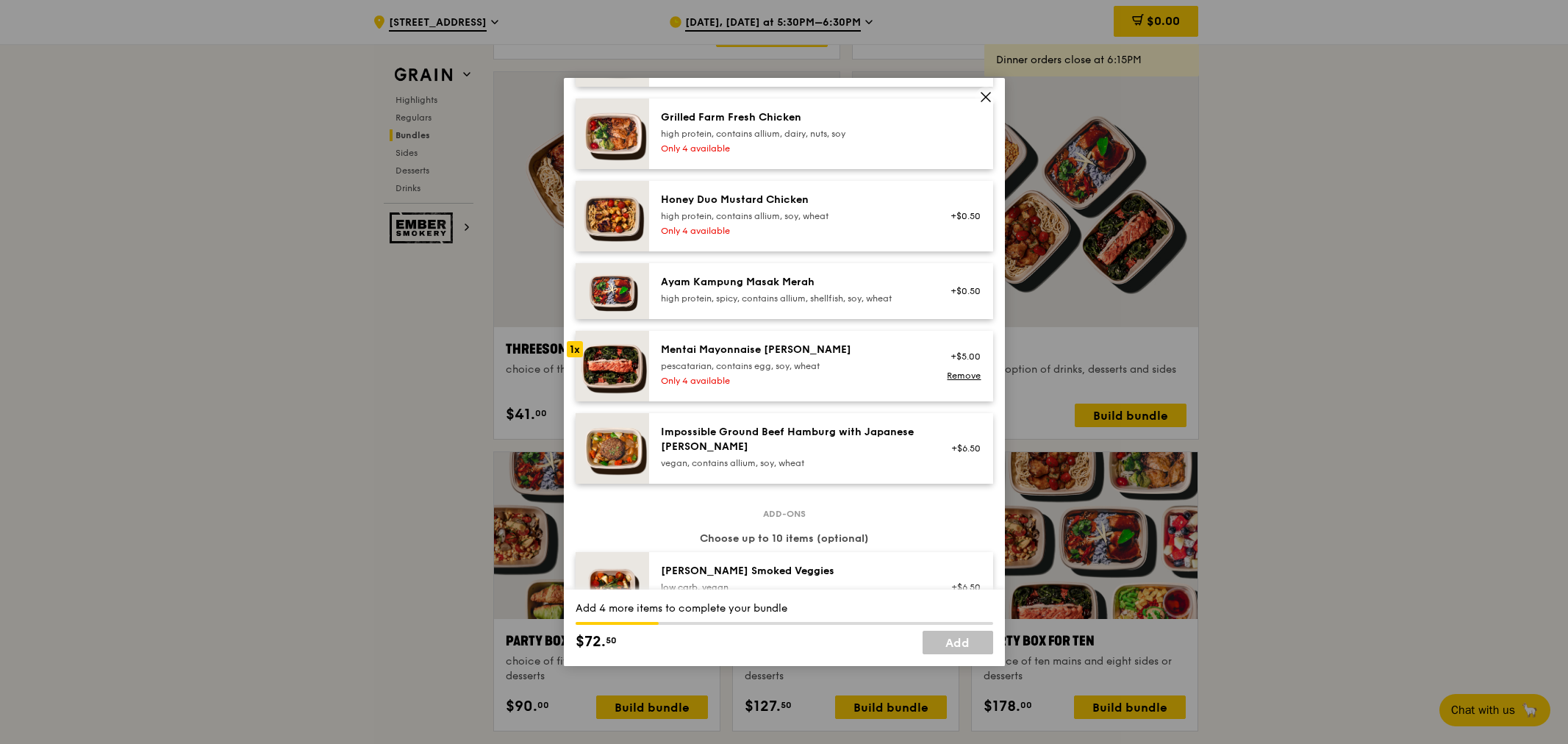 click on "Impossible Ground Beef Hamburg with Japanese [PERSON_NAME]" at bounding box center [792, 440] 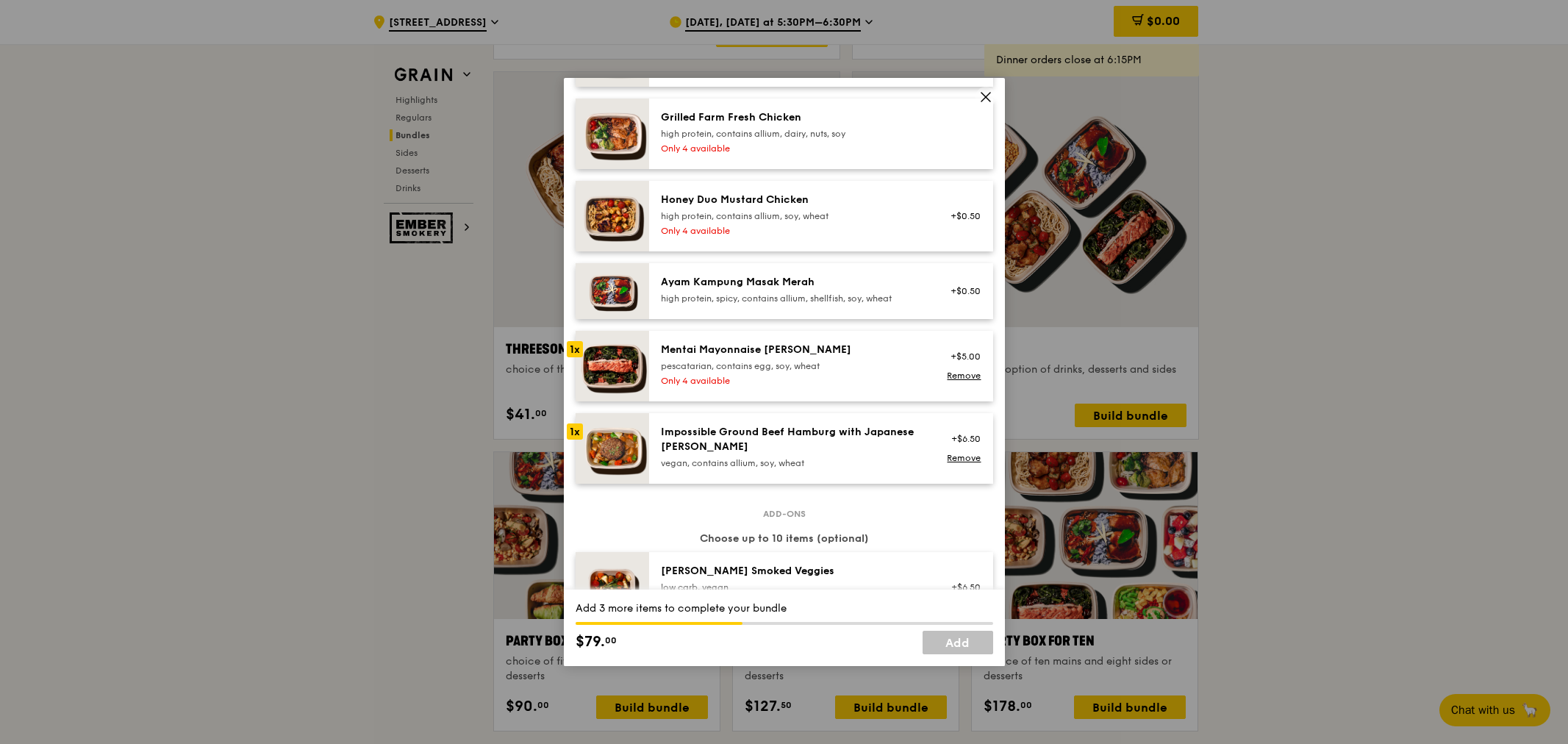 click on "high protein, contains allium, soy, wheat" at bounding box center [792, 216] 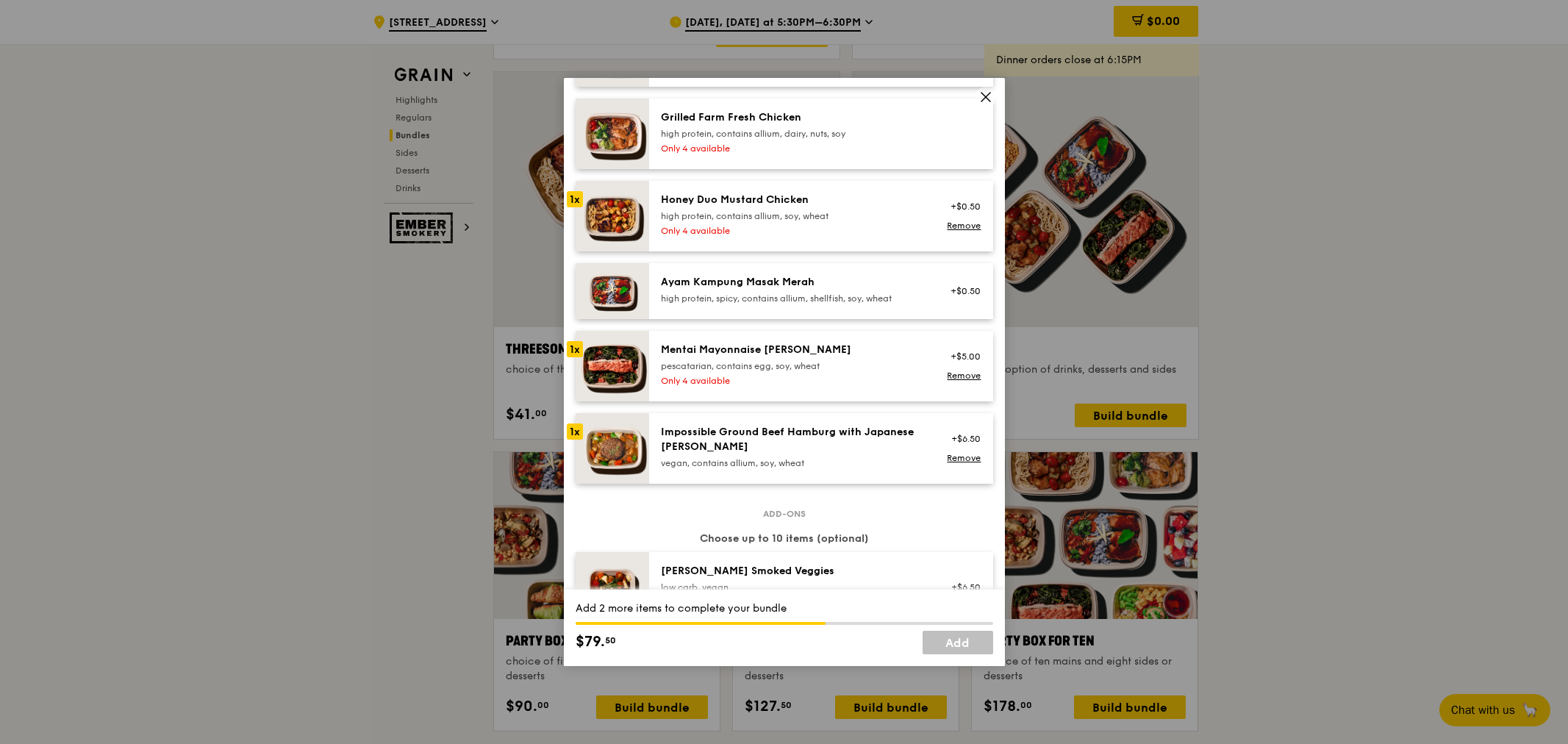 scroll, scrollTop: 326, scrollLeft: 0, axis: vertical 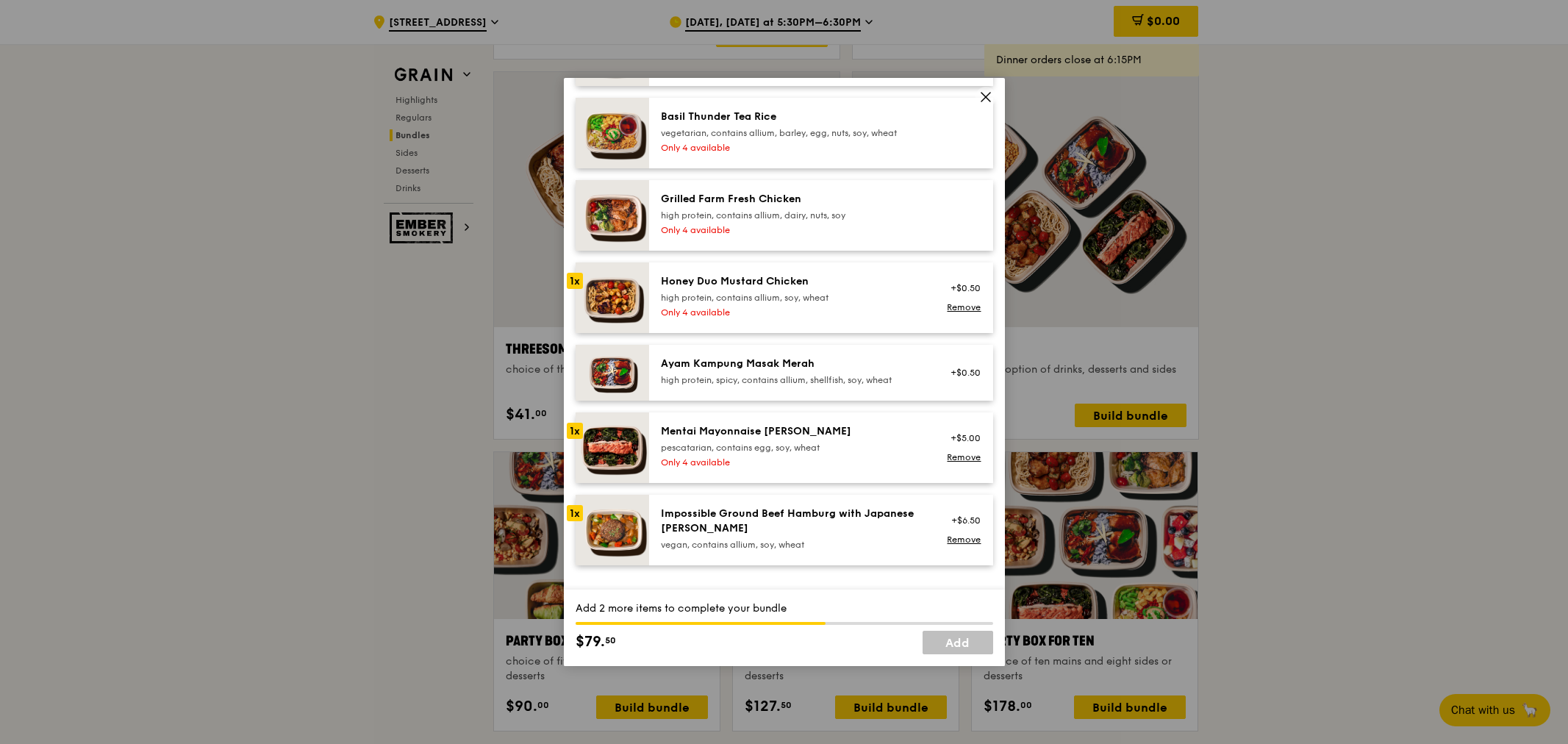 click on "Honey Duo Mustard Chicken" at bounding box center [792, 282] 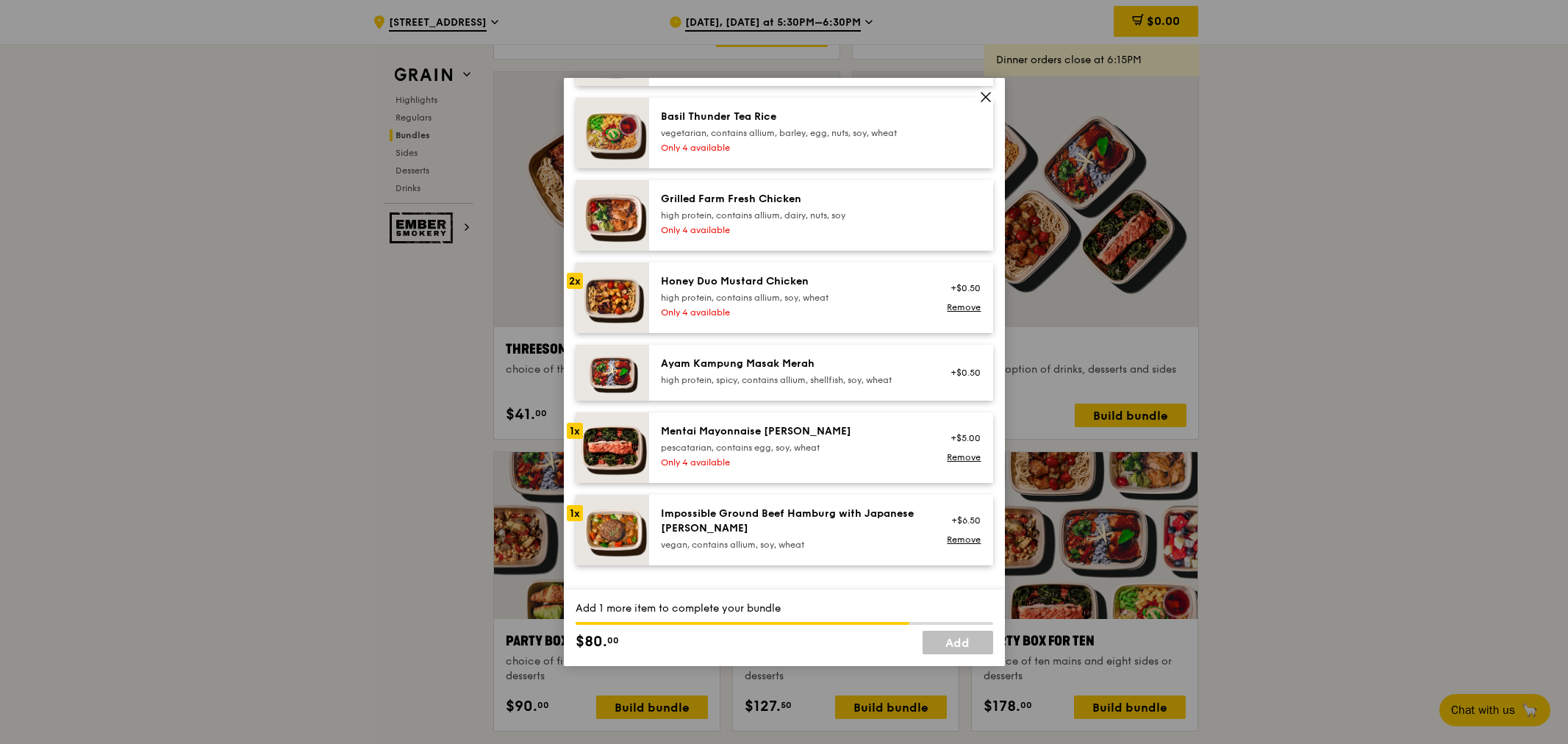 click on "Honey Duo Mustard Chicken" at bounding box center [792, 282] 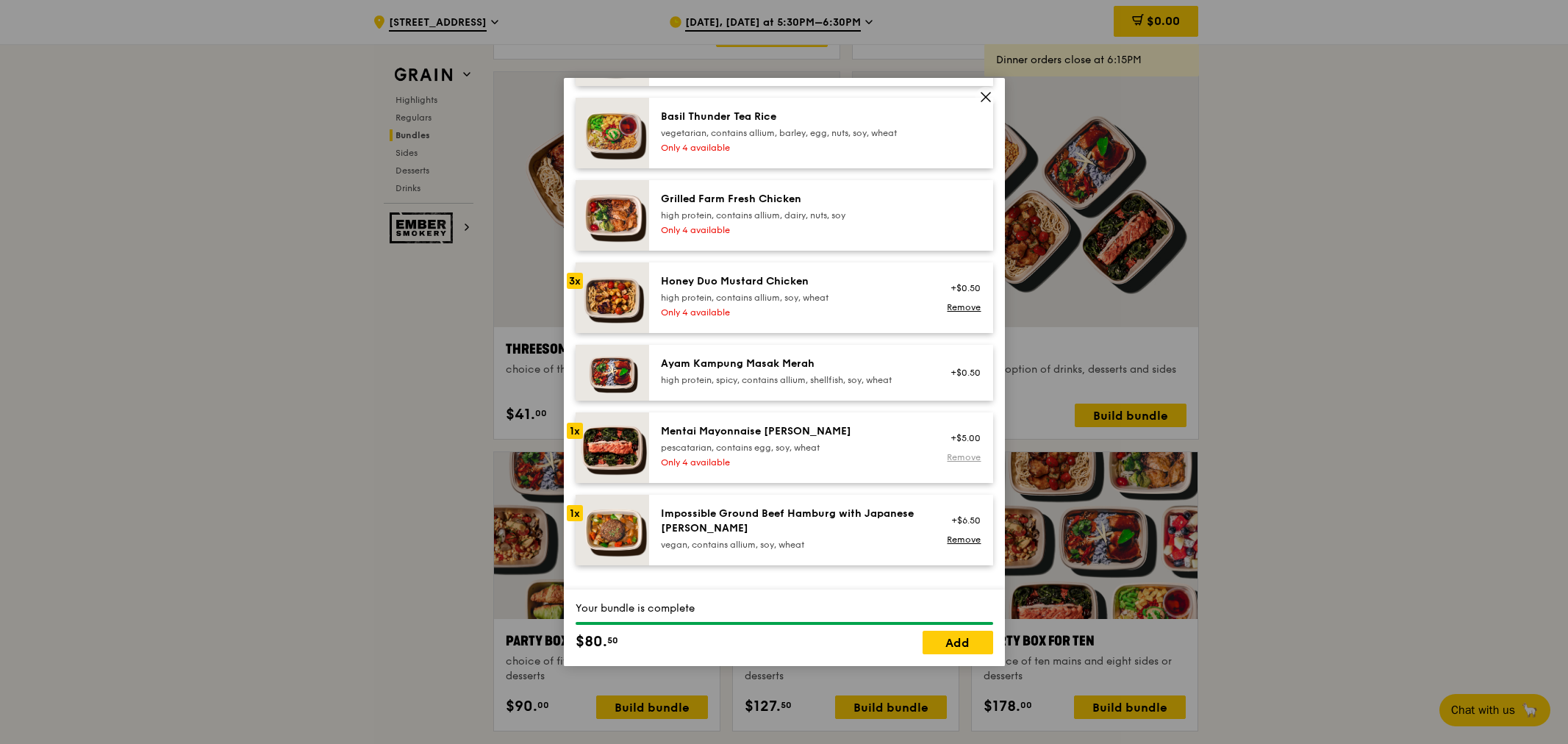 click on "Remove" at bounding box center (964, 457) 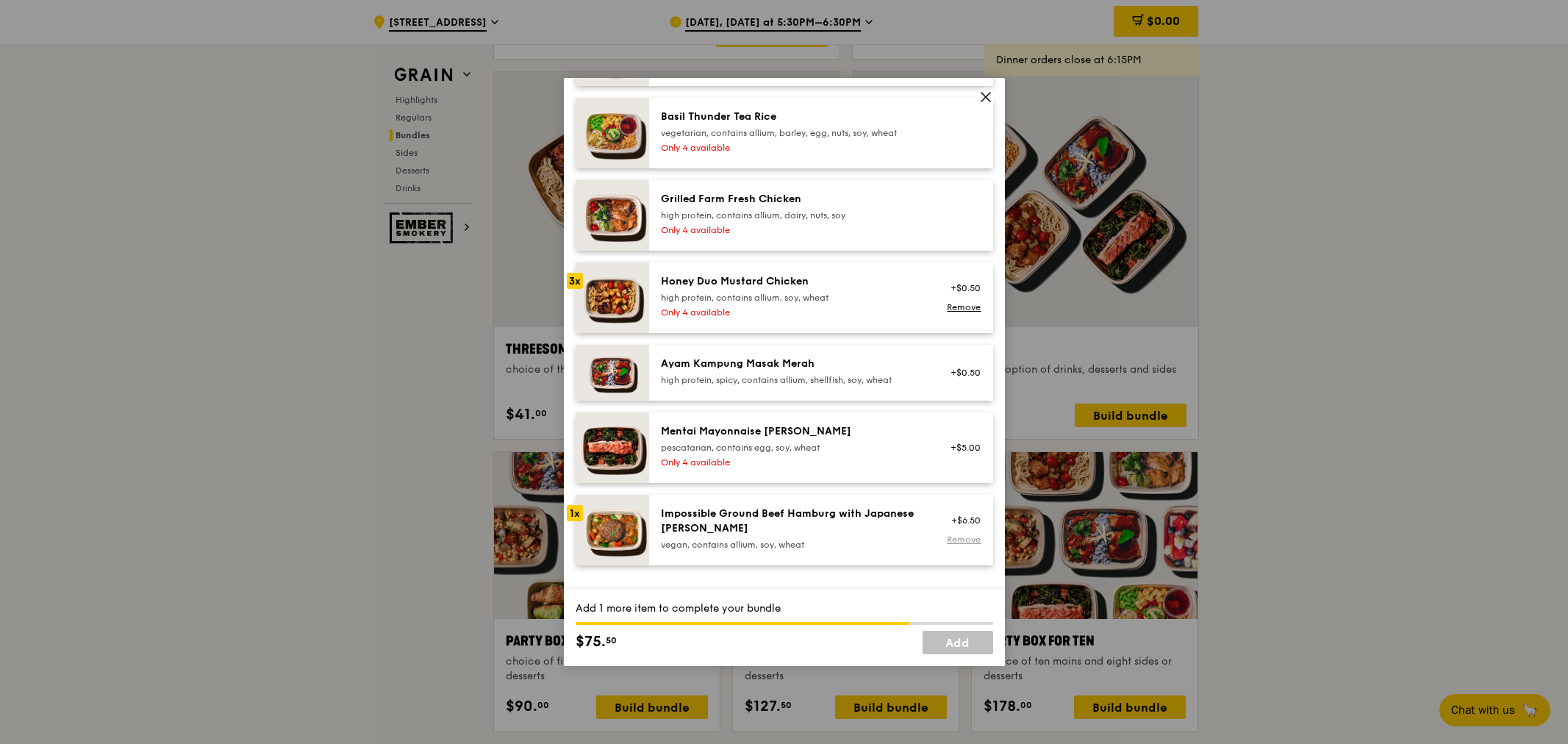 click on "Remove" at bounding box center [964, 540] 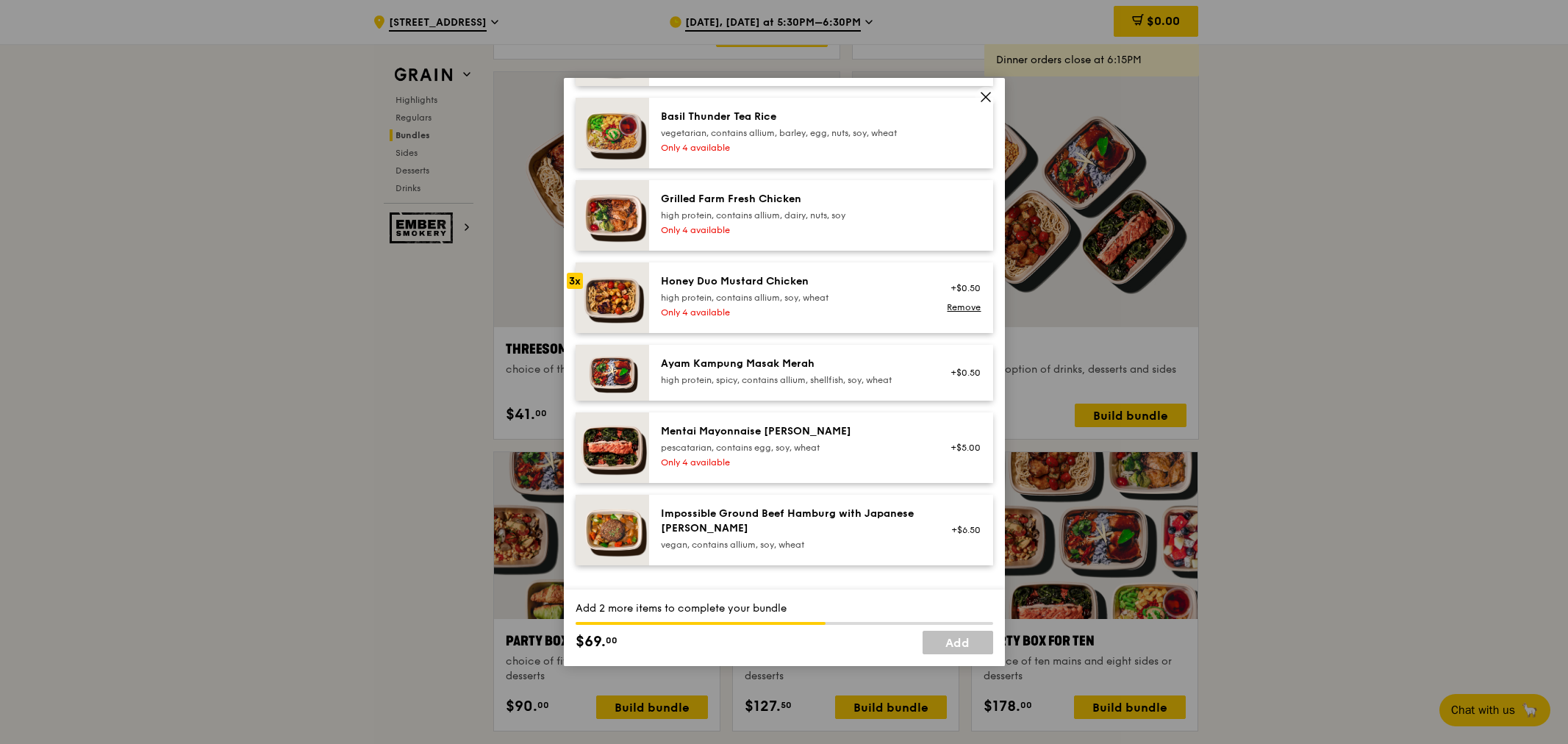 click on "Grilled Farm Fresh Chicken
high protein, contains allium, dairy, nuts, soy" at bounding box center [792, 207] 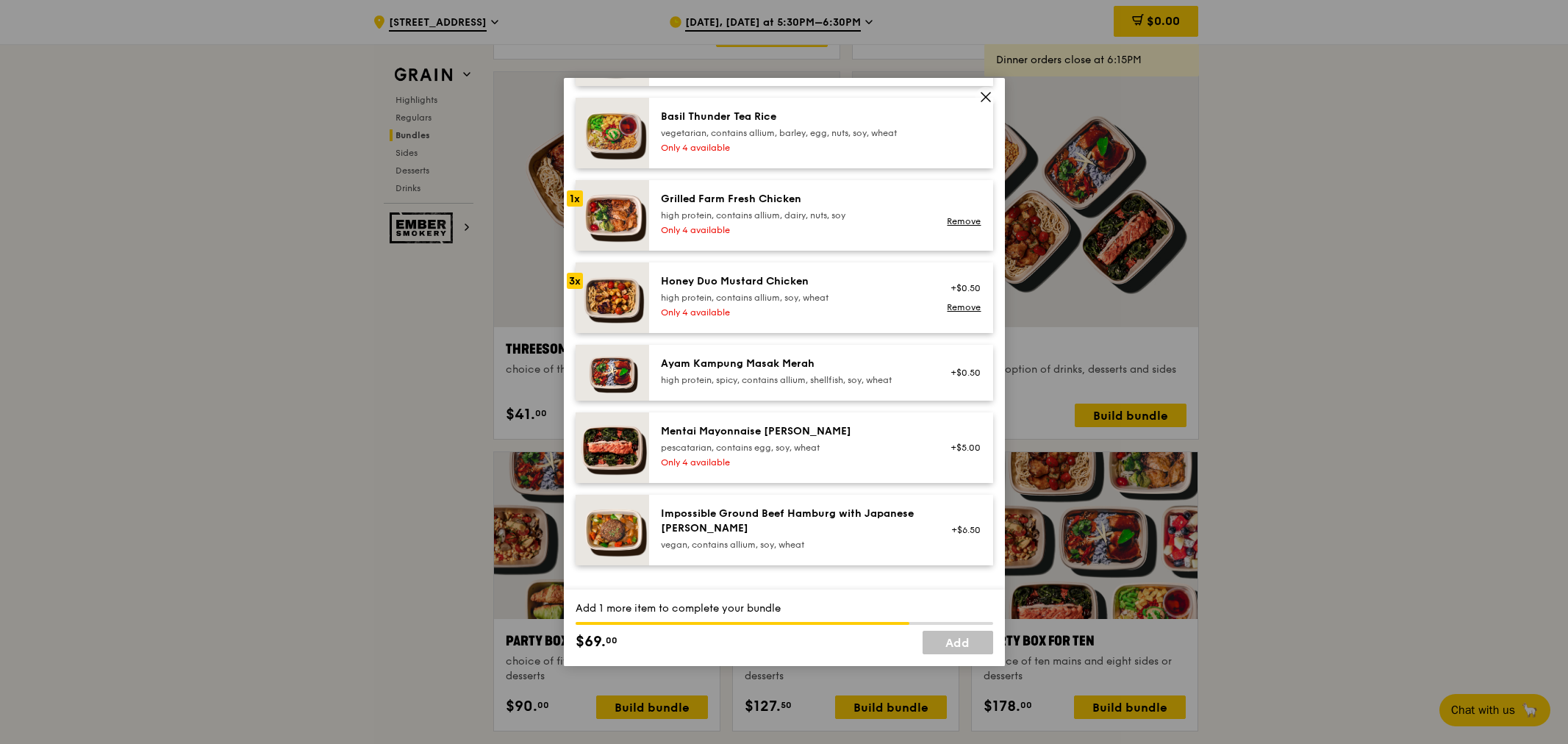 click on "vegetarian, contains allium, barley, egg, nuts, soy, wheat" at bounding box center (792, 133) 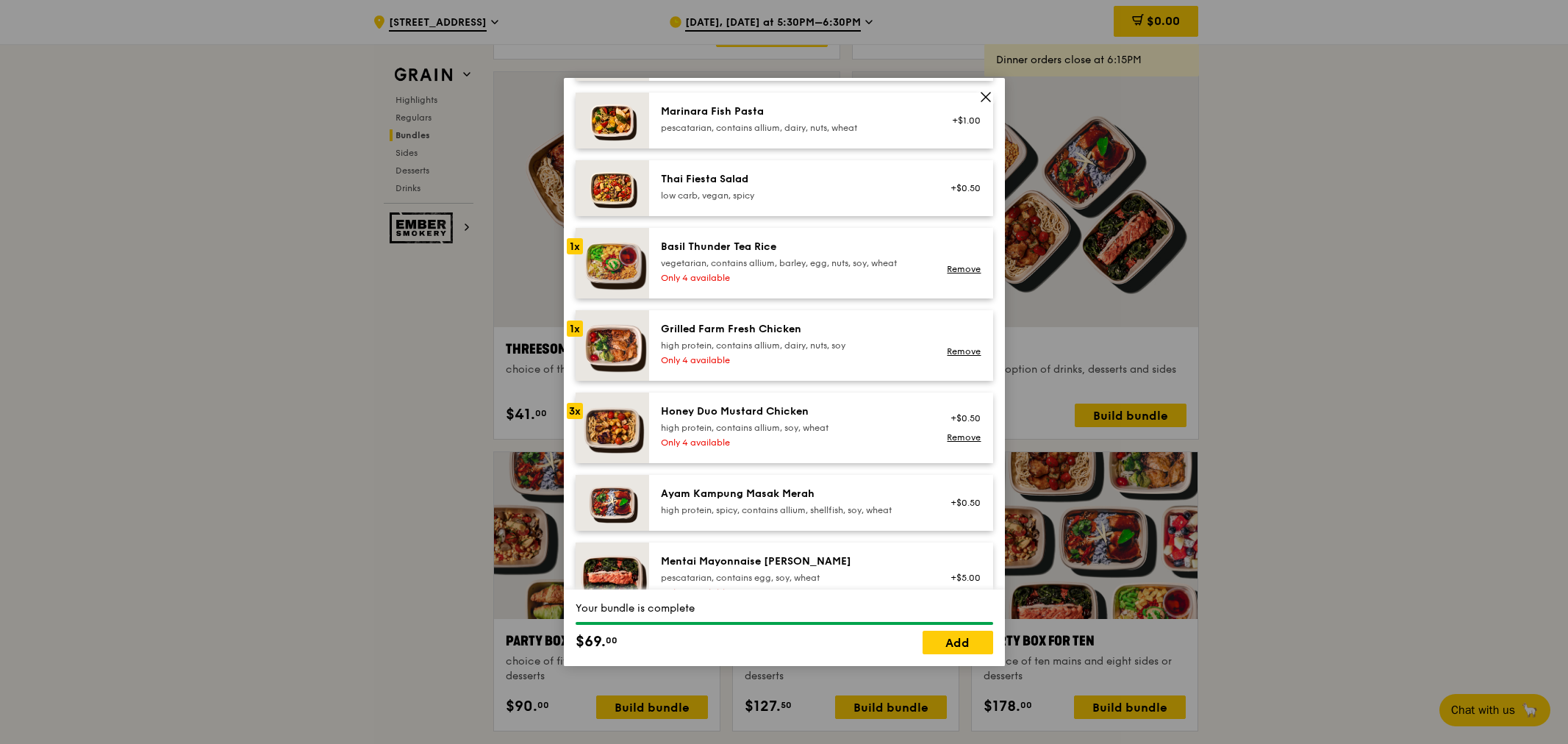 scroll, scrollTop: 82, scrollLeft: 0, axis: vertical 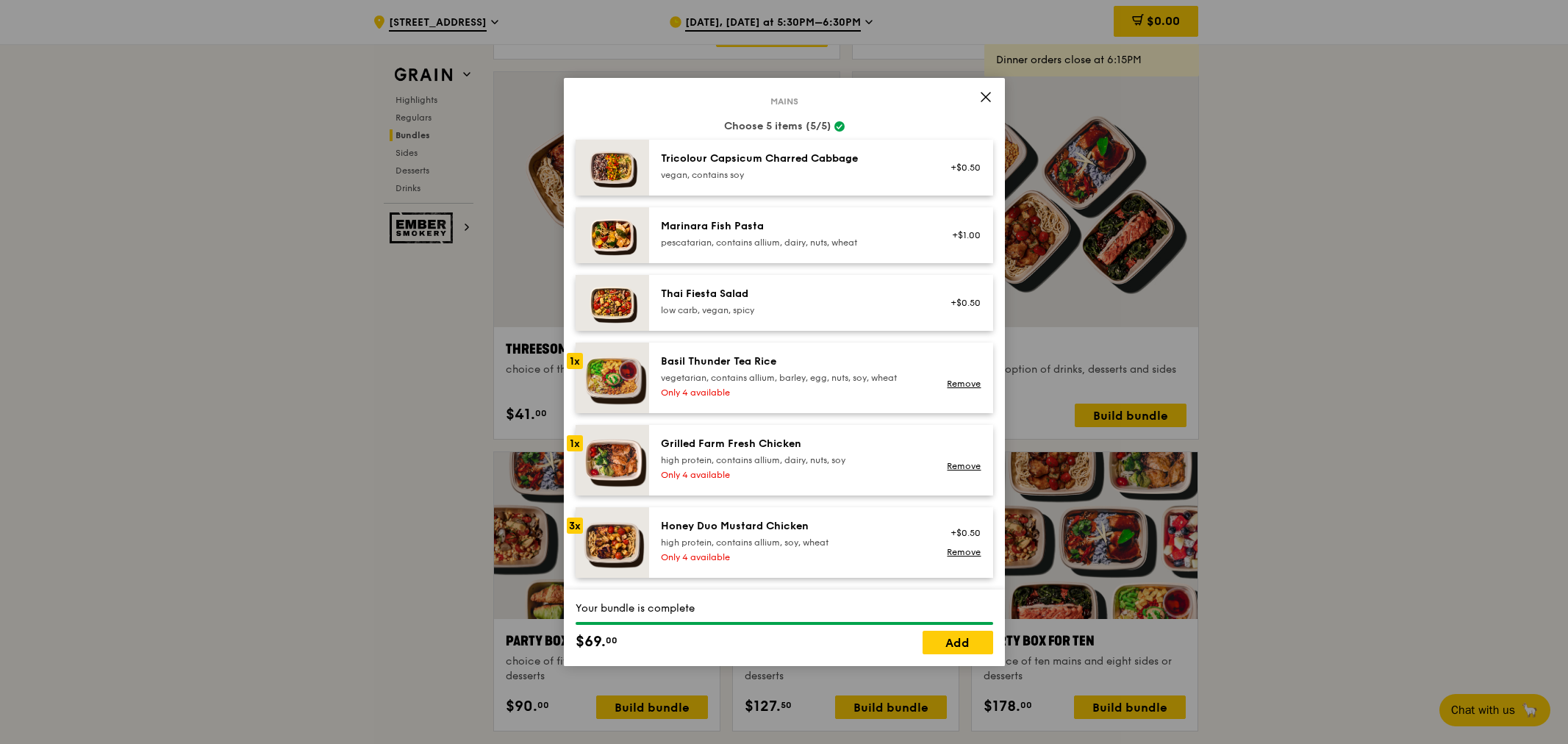 click on "Only 4 available" at bounding box center [792, 393] 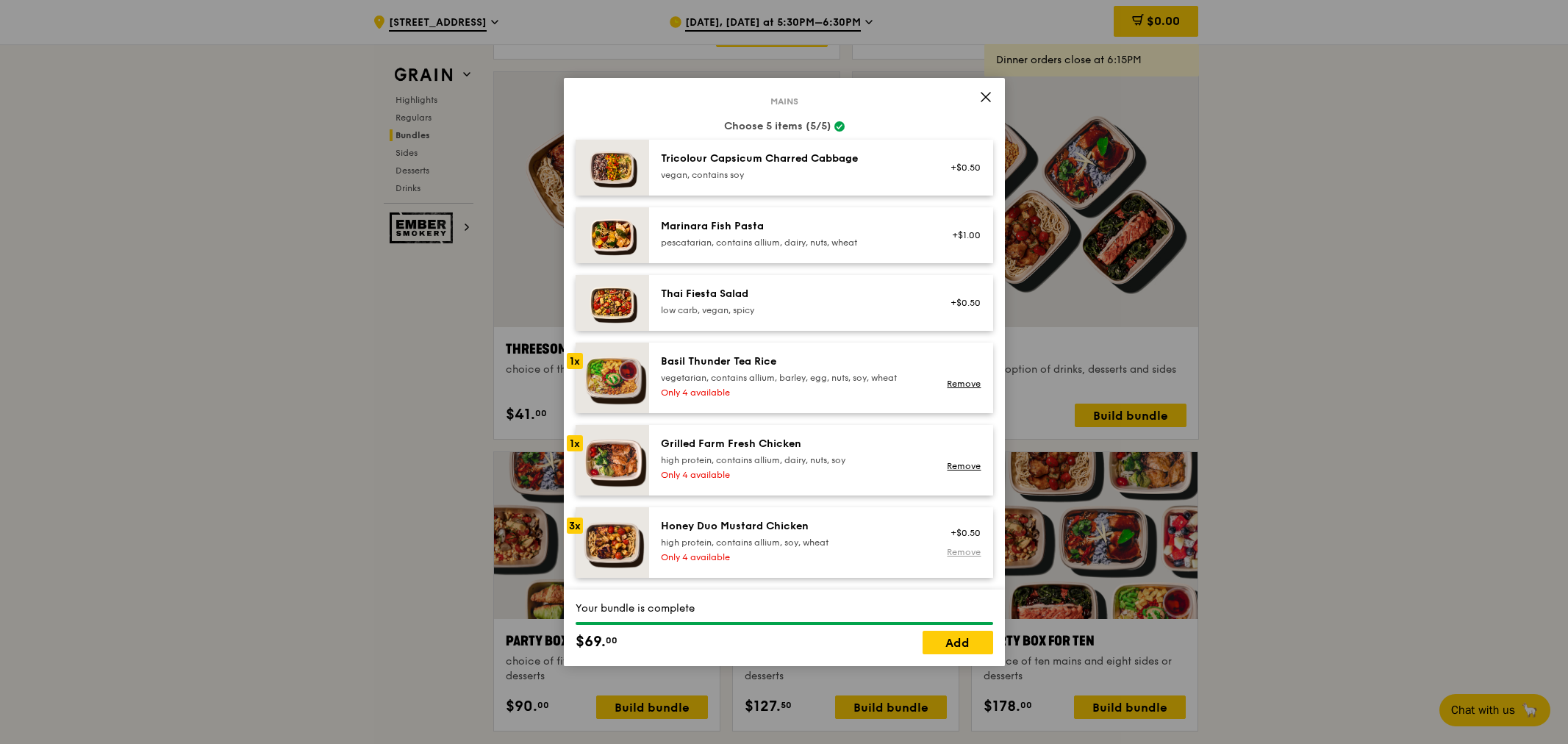 click on "Remove" at bounding box center [964, 552] 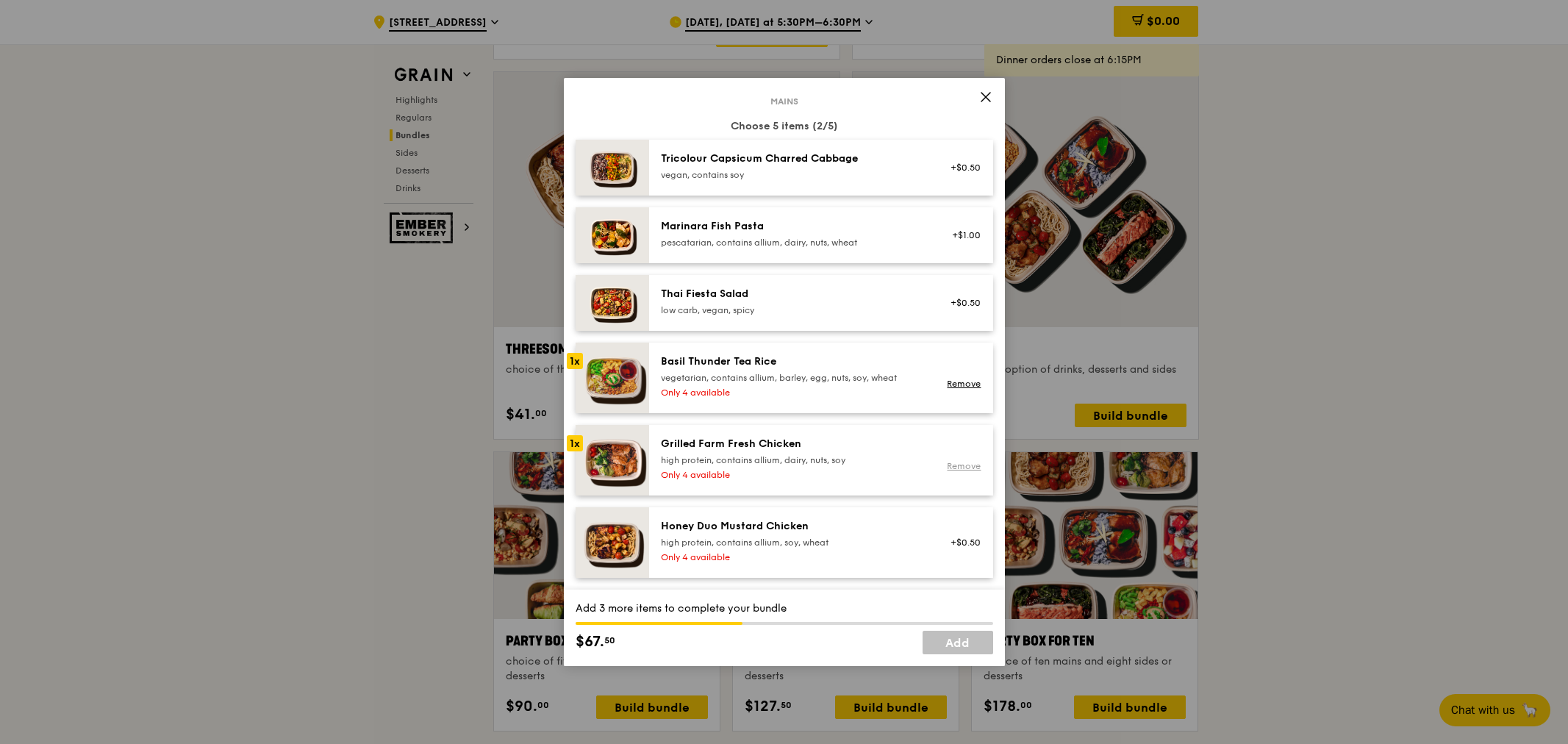 click on "Remove" at bounding box center [964, 466] 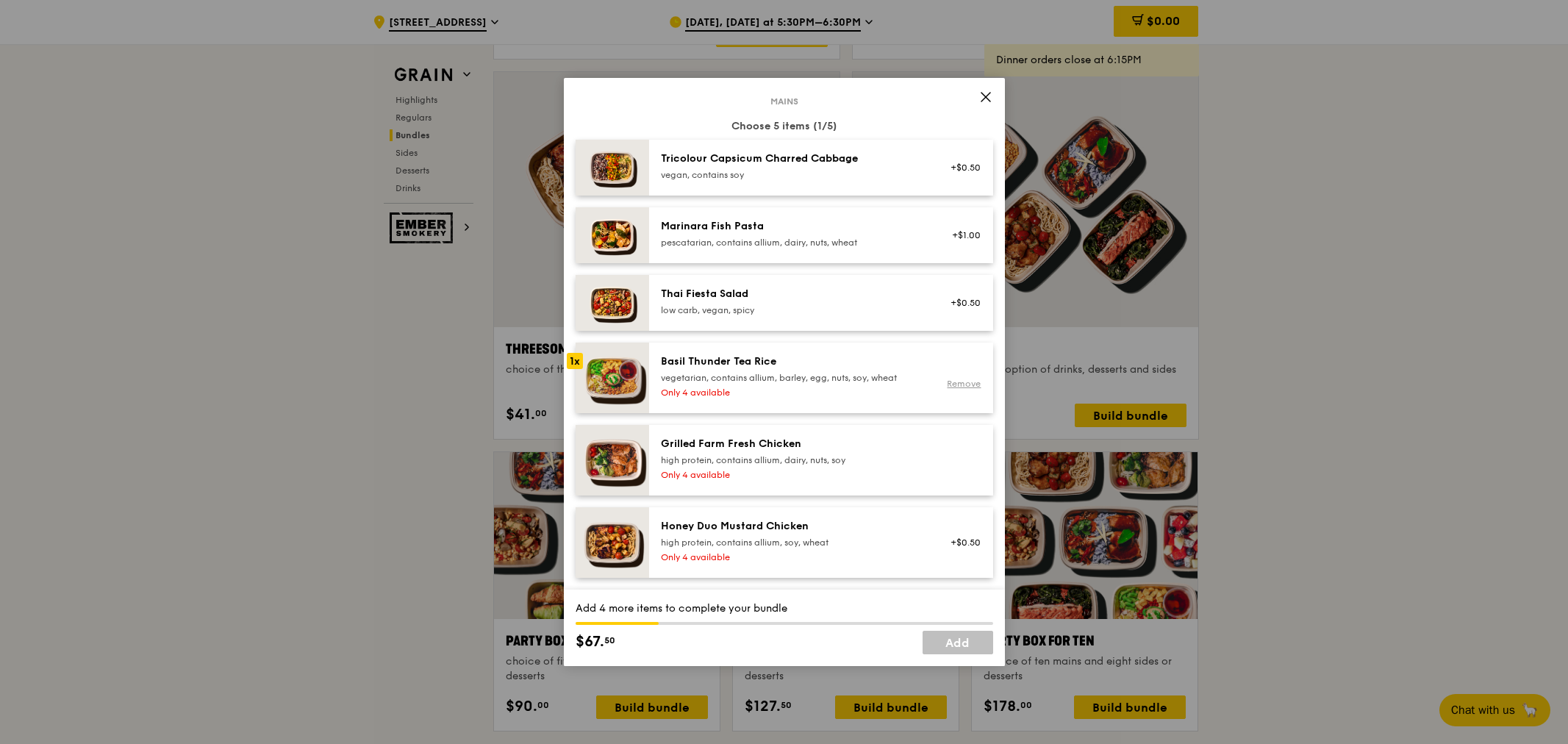 click on "Remove" at bounding box center (964, 384) 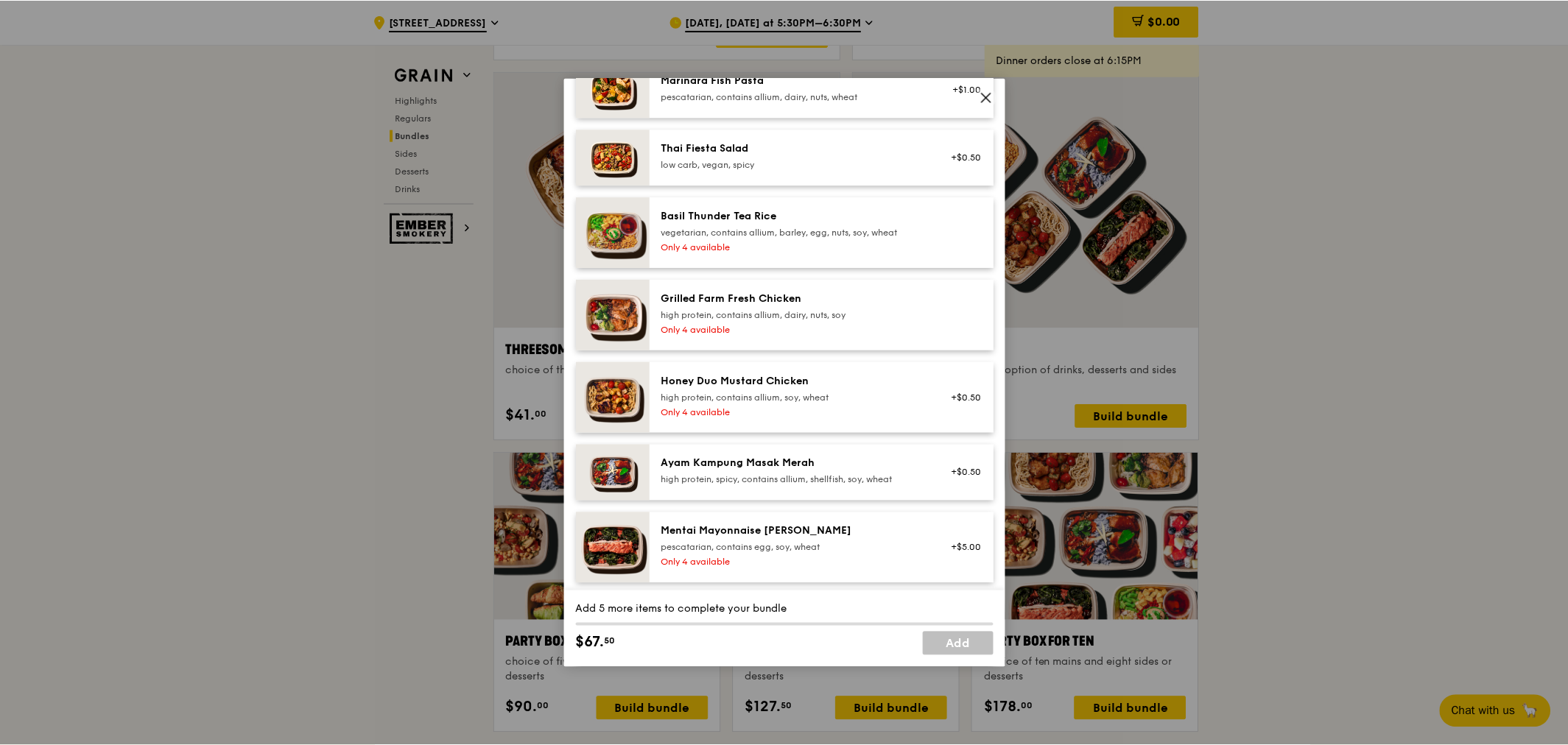 scroll, scrollTop: 245, scrollLeft: 0, axis: vertical 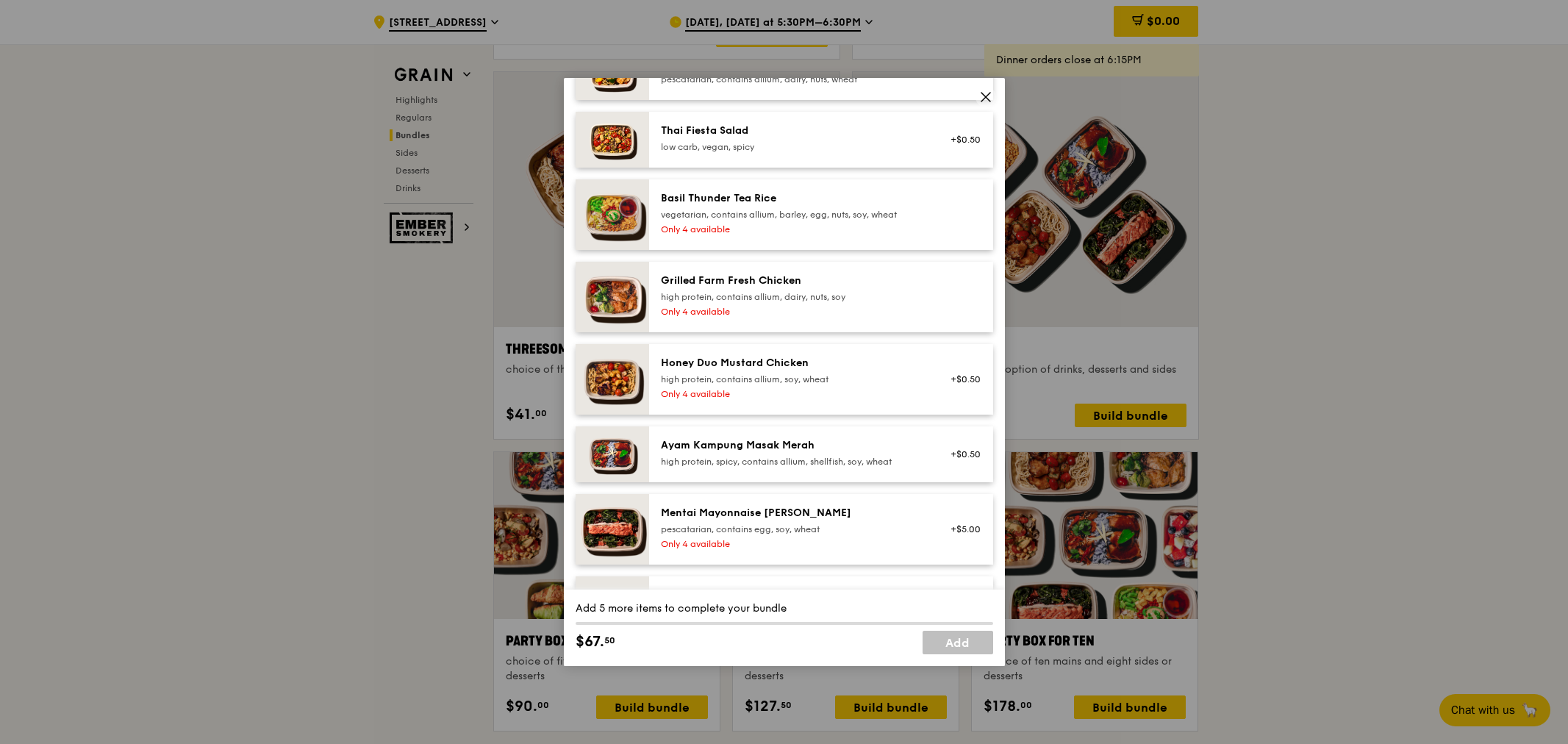 click 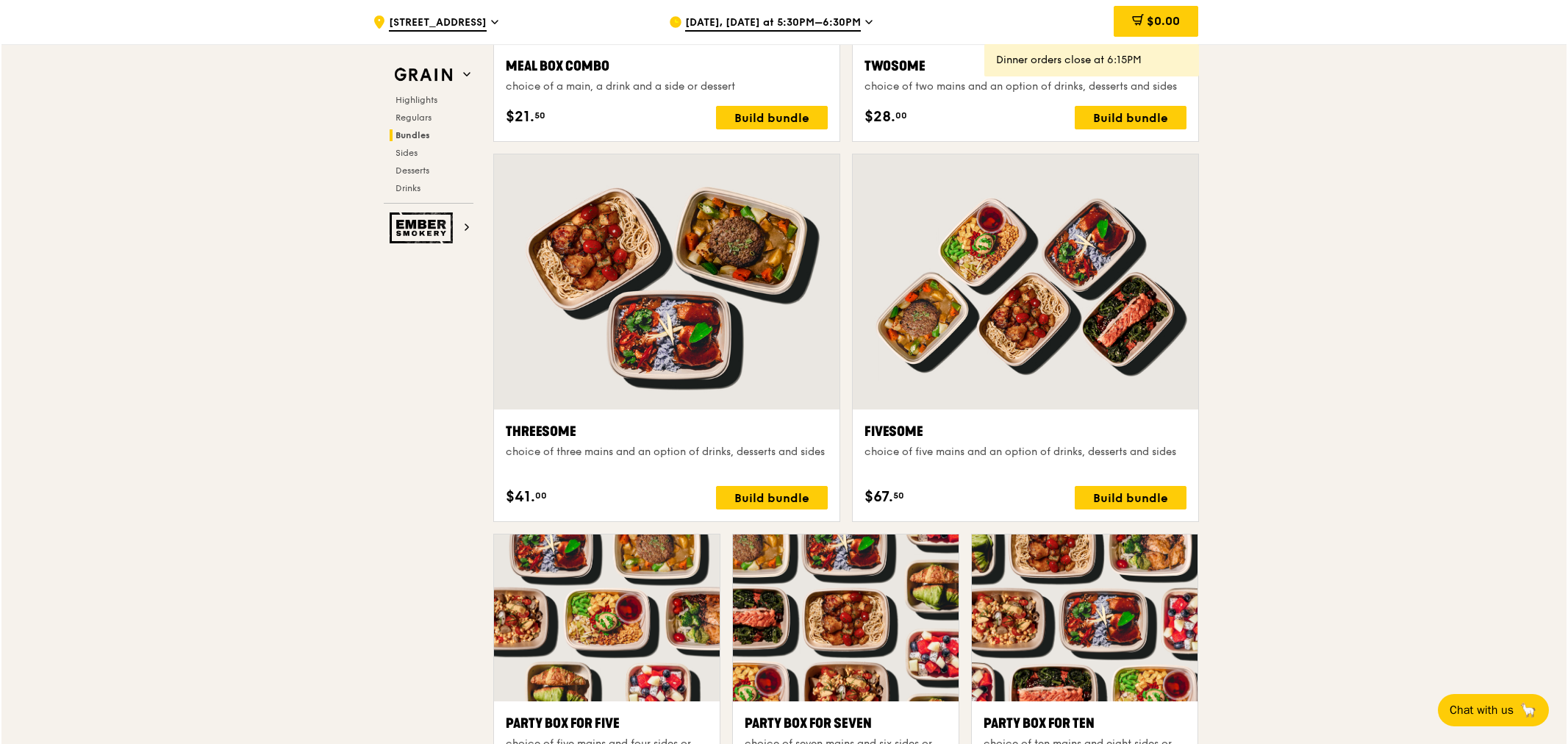 scroll, scrollTop: 2368, scrollLeft: 0, axis: vertical 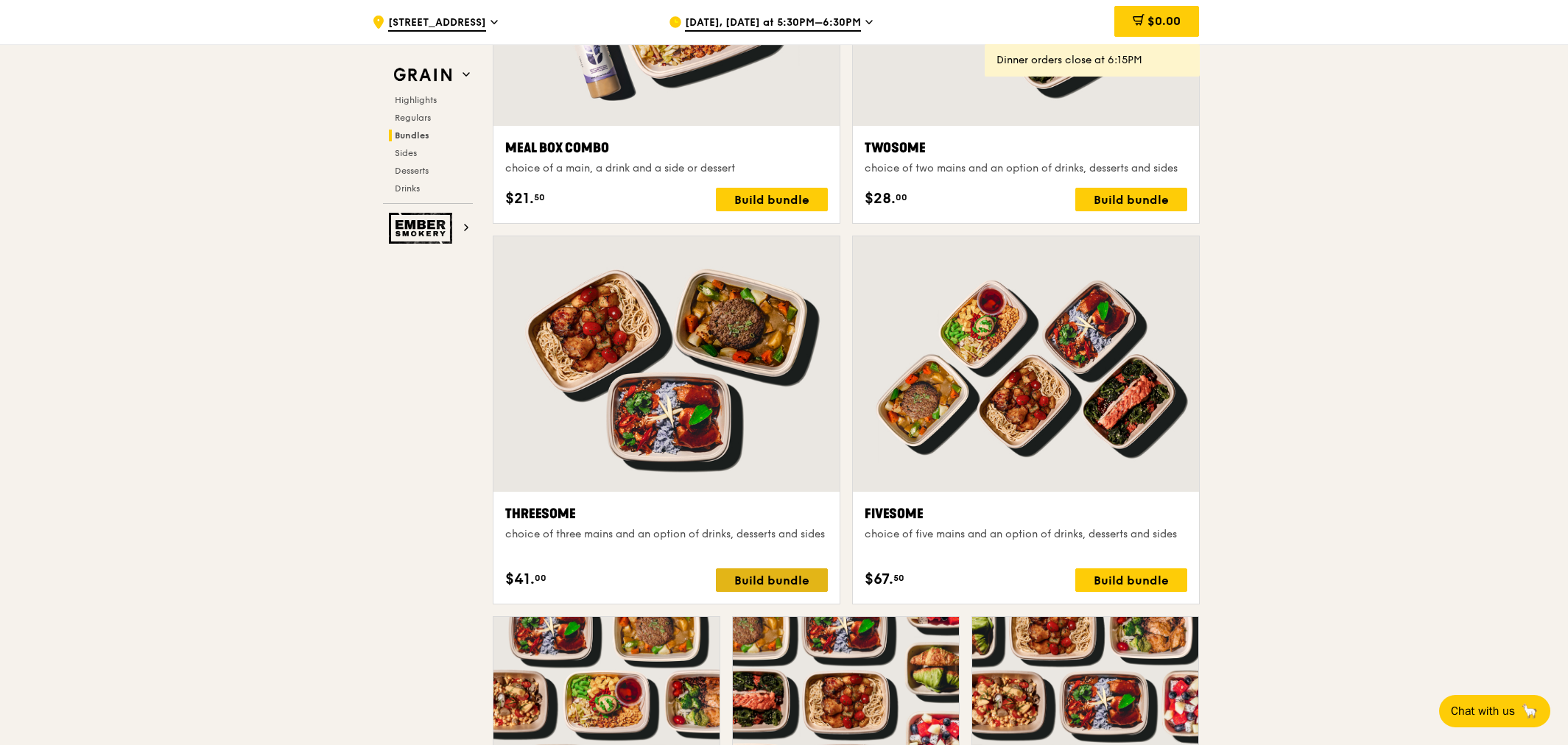 click on "Build bundle" at bounding box center [772, 580] 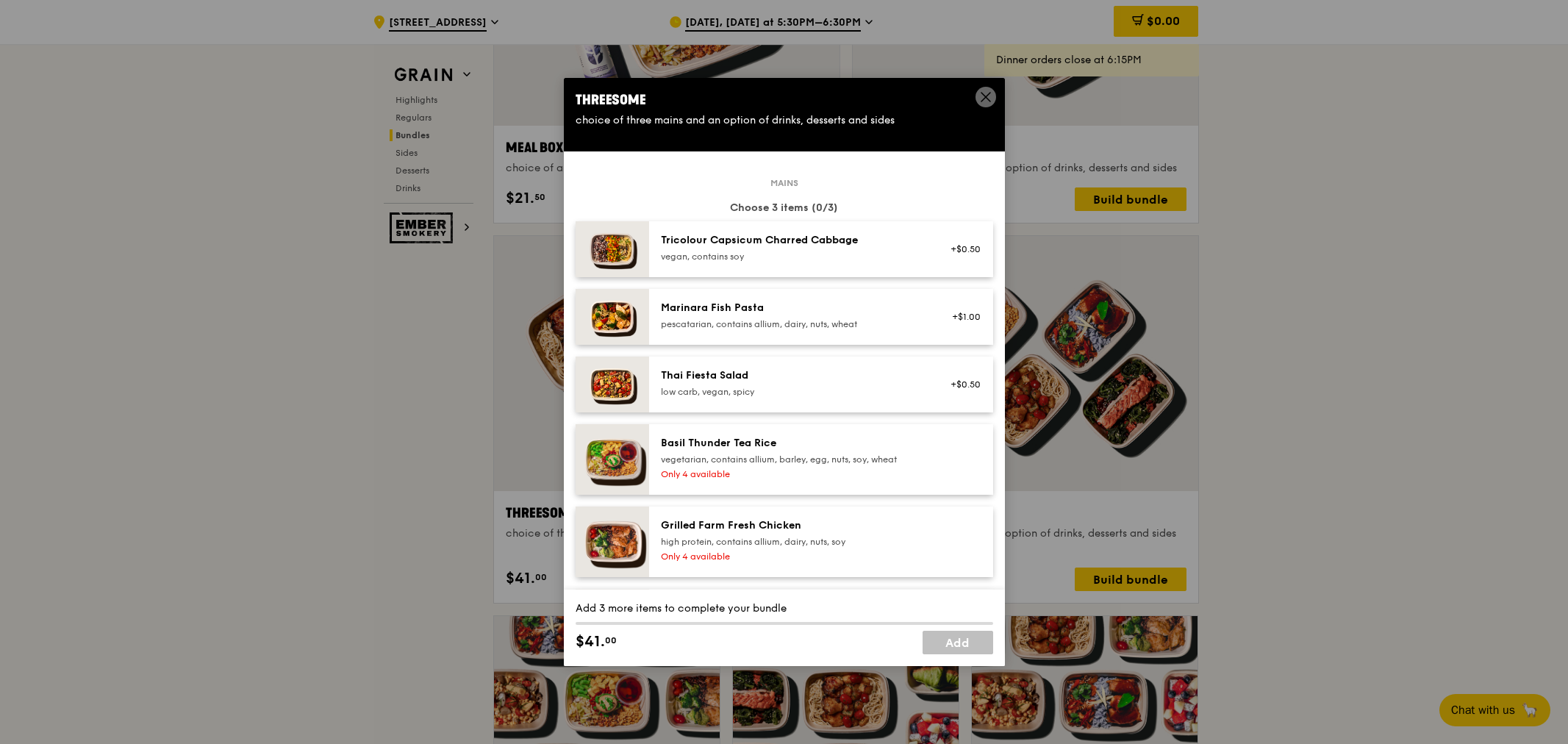 click on "pescatarian, contains allium, dairy, nuts, wheat" at bounding box center (792, 324) 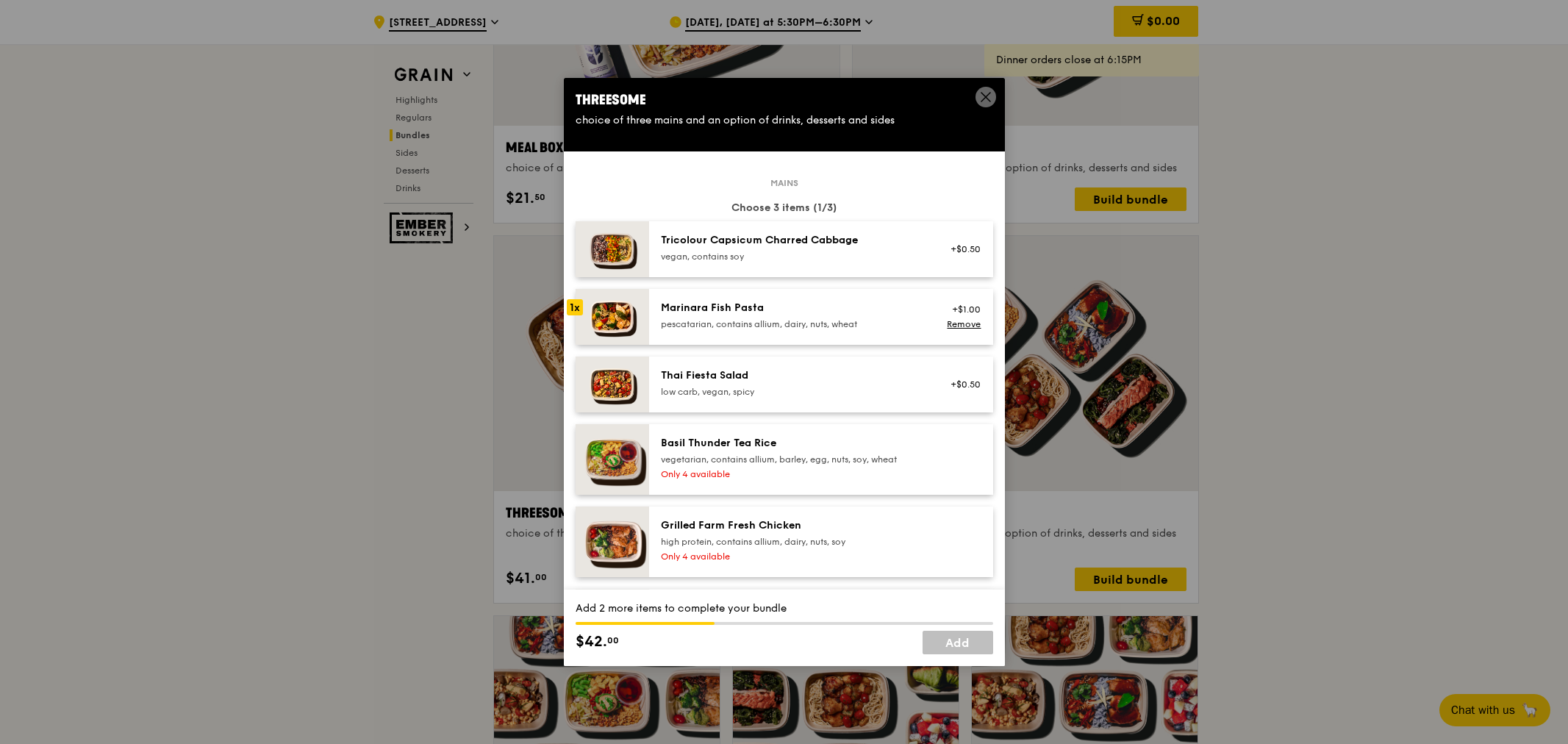 click on "vegetarian, contains allium, barley, egg, nuts, soy, wheat" at bounding box center [792, 459] 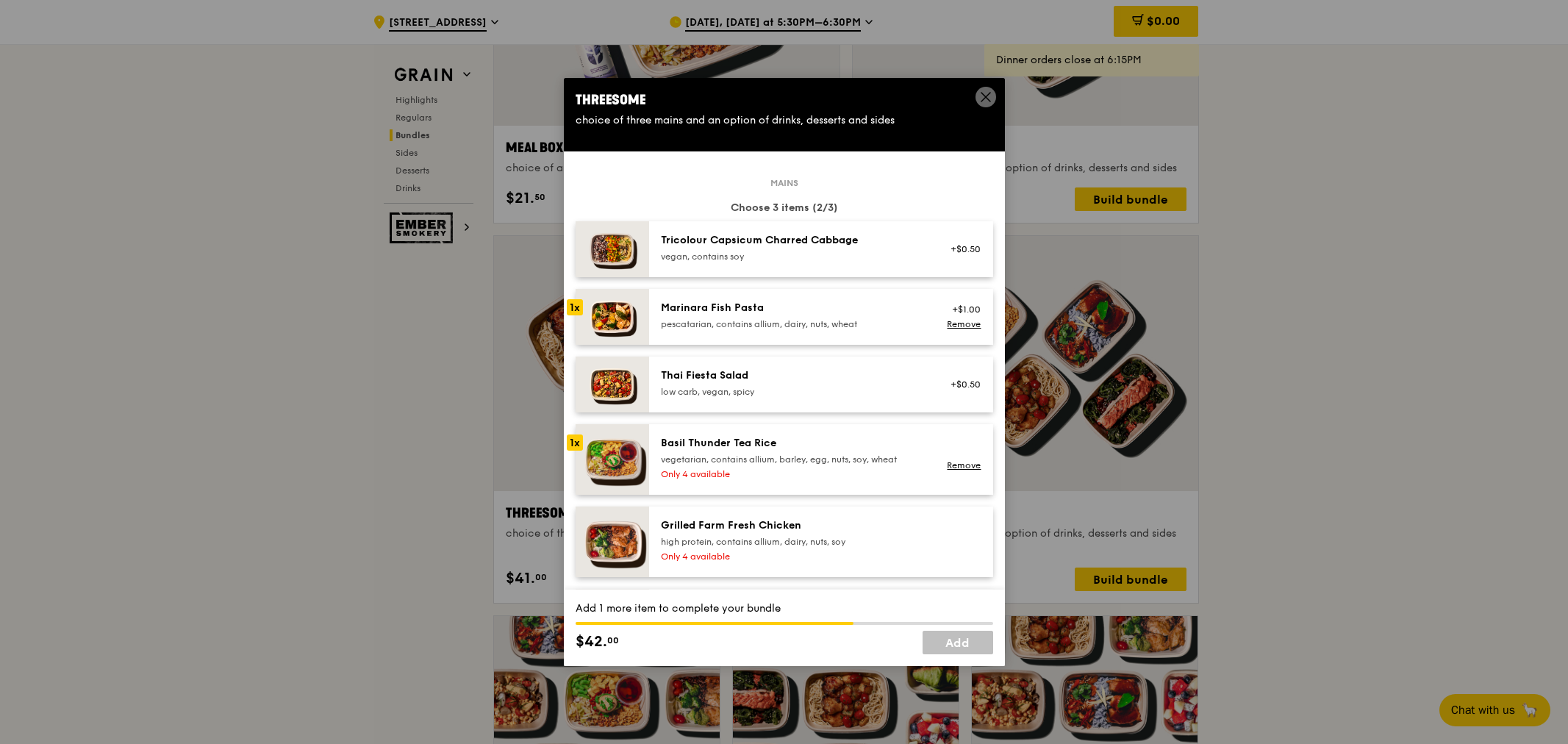 click on "Only 4 available" at bounding box center [792, 557] 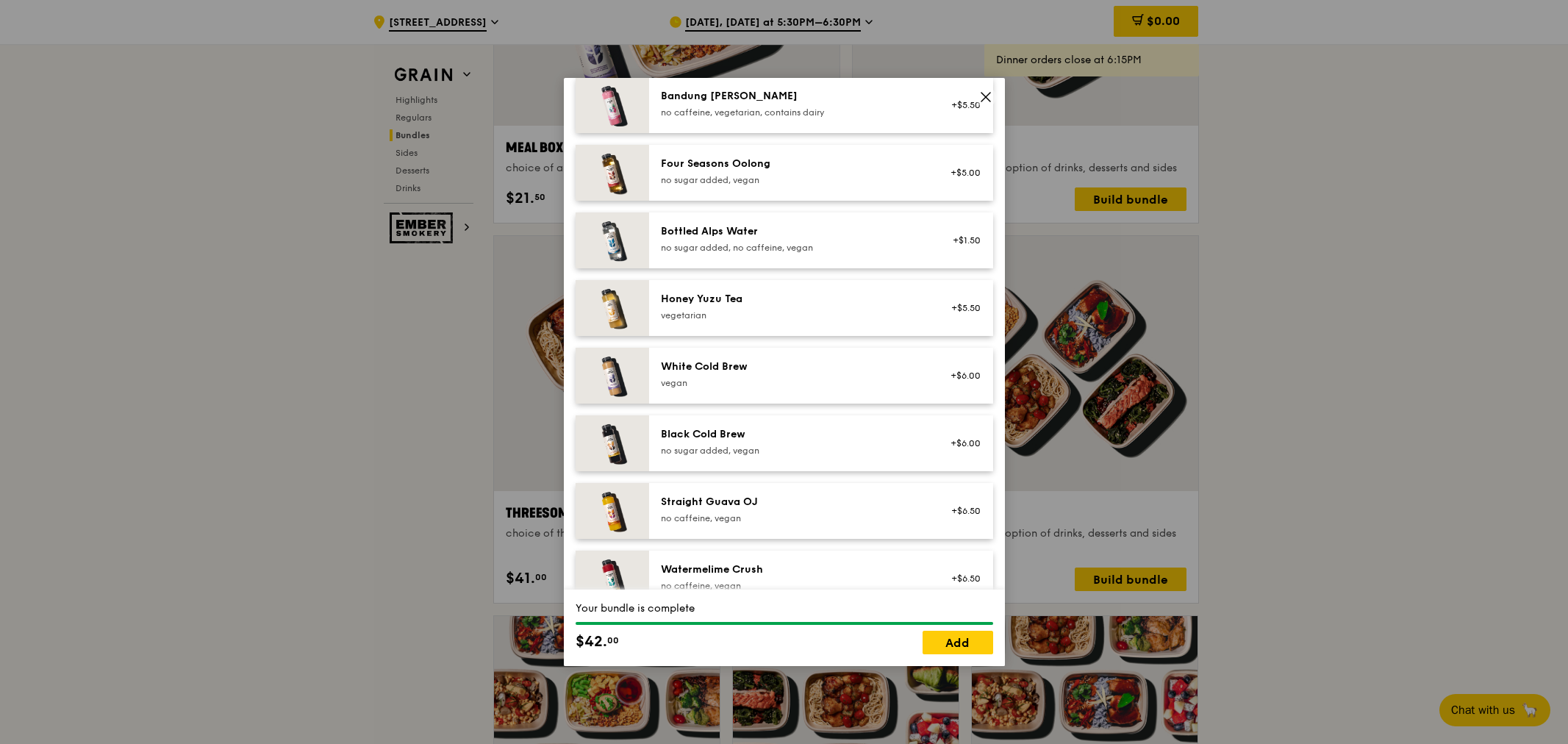 scroll, scrollTop: 1744, scrollLeft: 0, axis: vertical 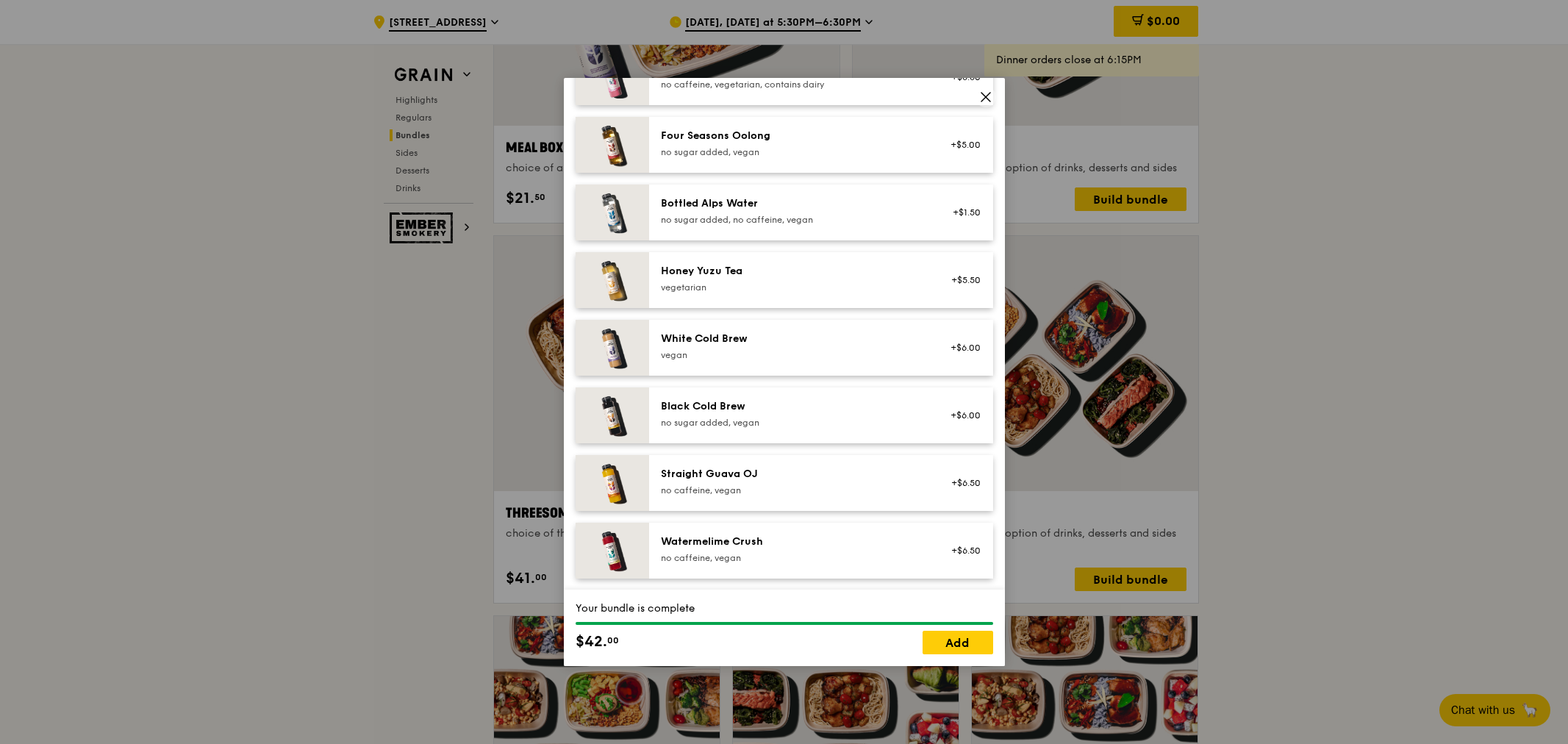 click 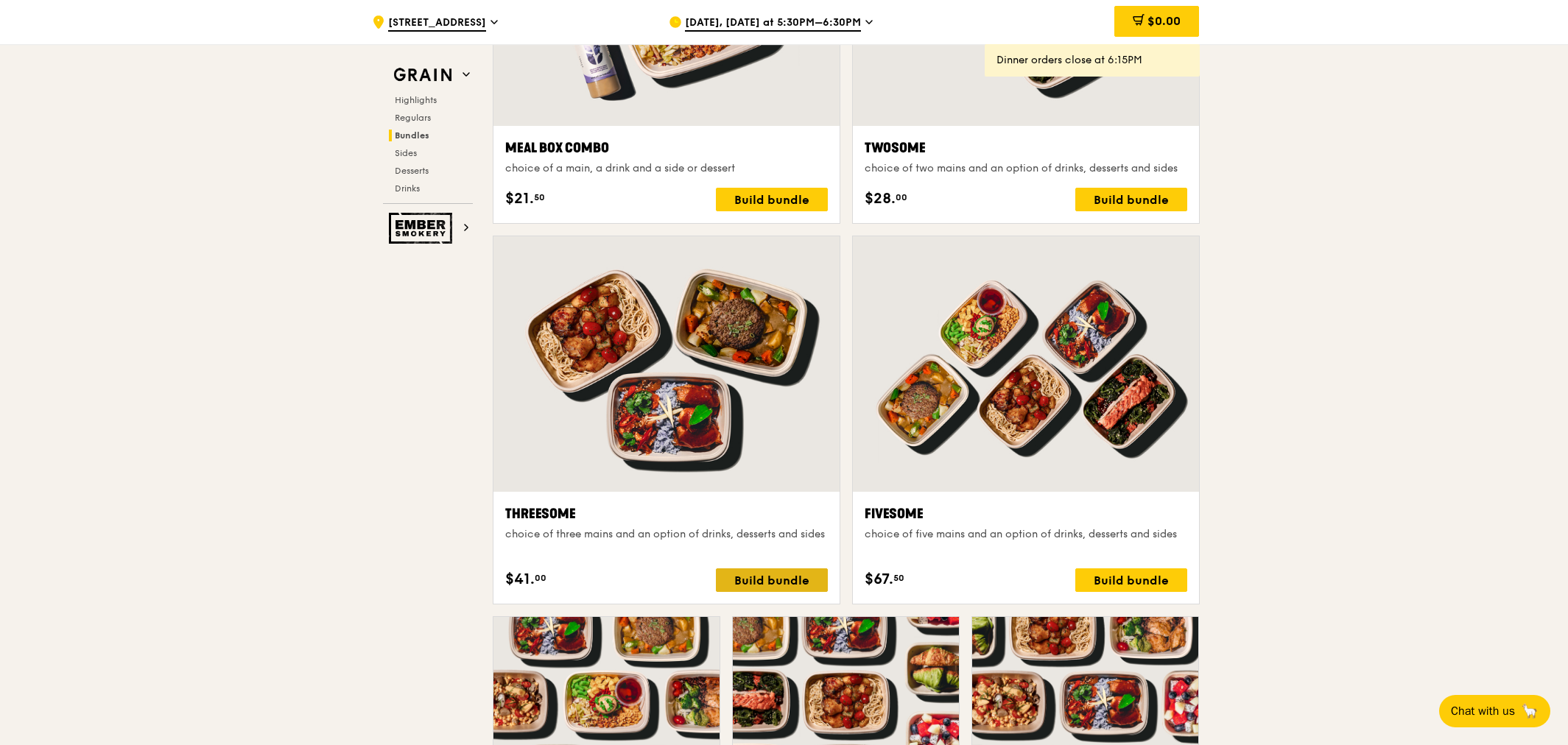 click on "Build bundle" at bounding box center [772, 580] 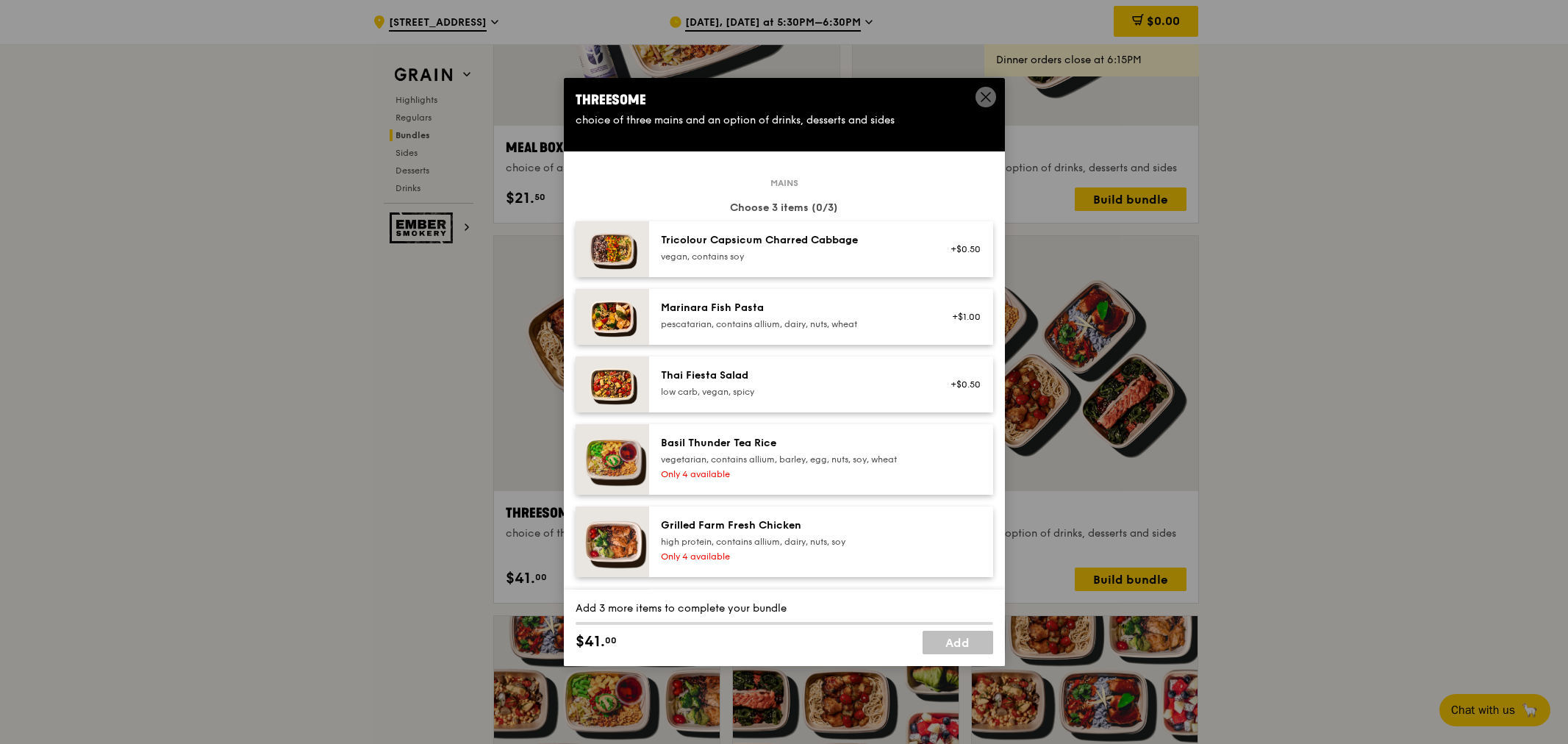 click on "Basil Thunder Tea Rice" at bounding box center (792, 443) 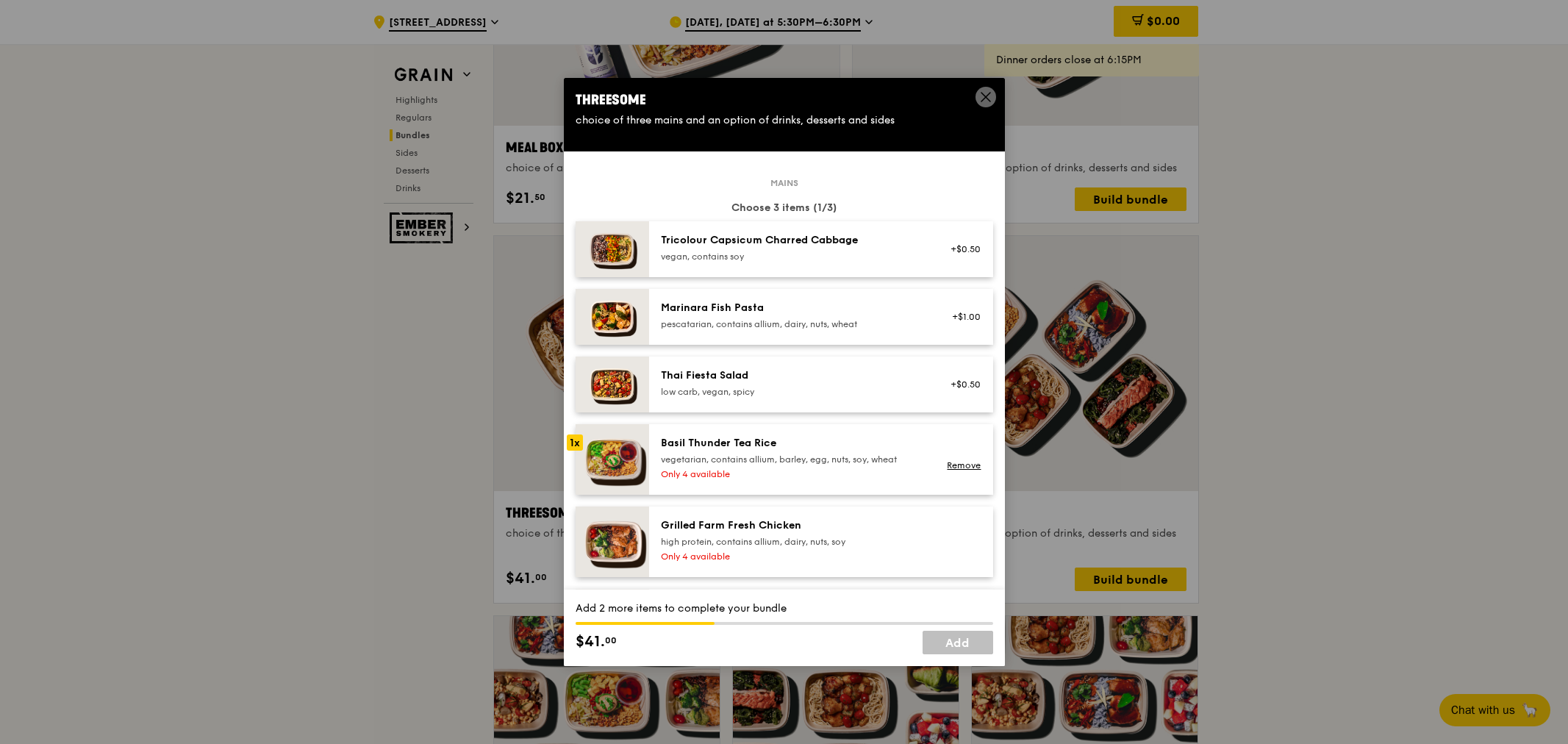 click on "high protein, contains allium, dairy, nuts, soy" at bounding box center [792, 542] 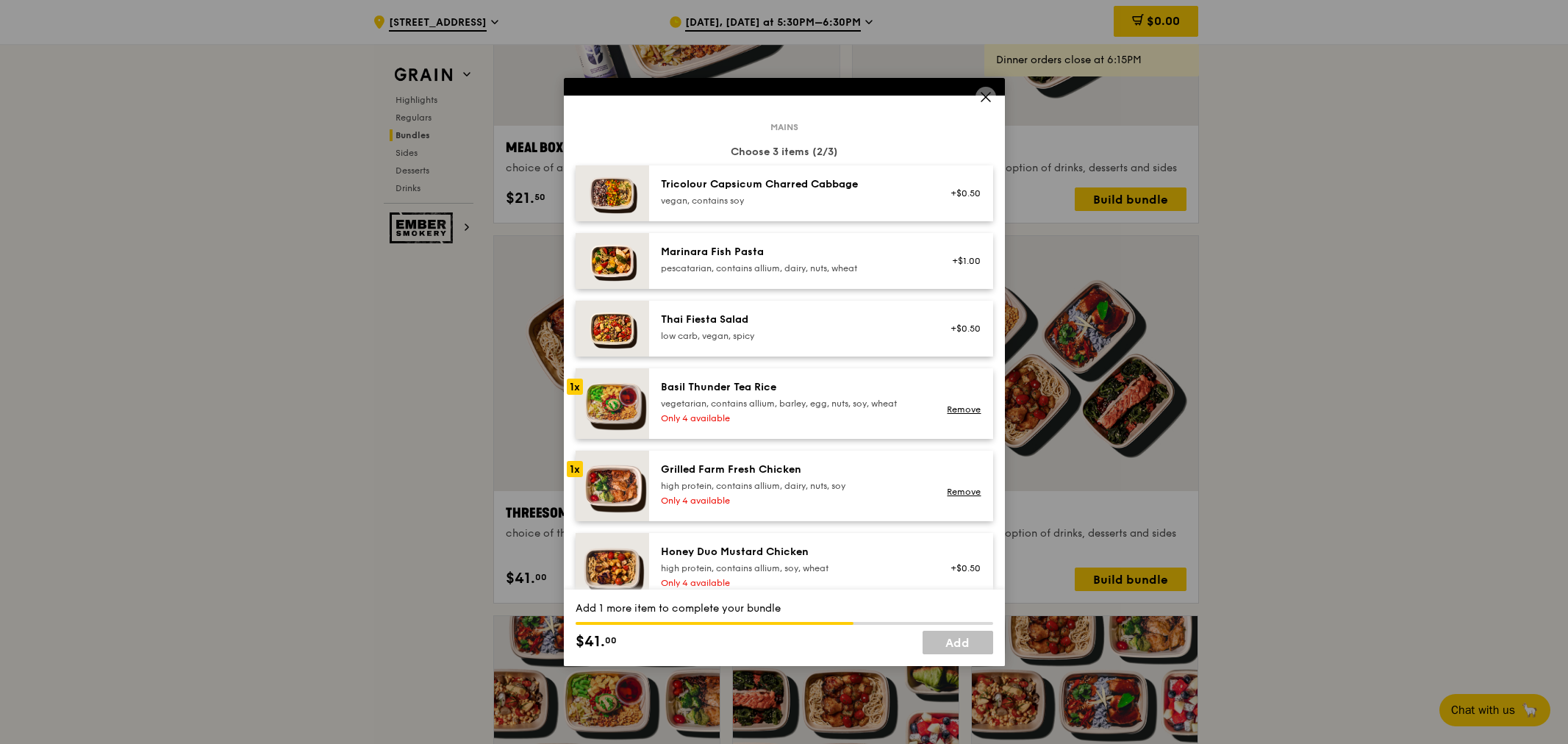 scroll, scrollTop: 82, scrollLeft: 0, axis: vertical 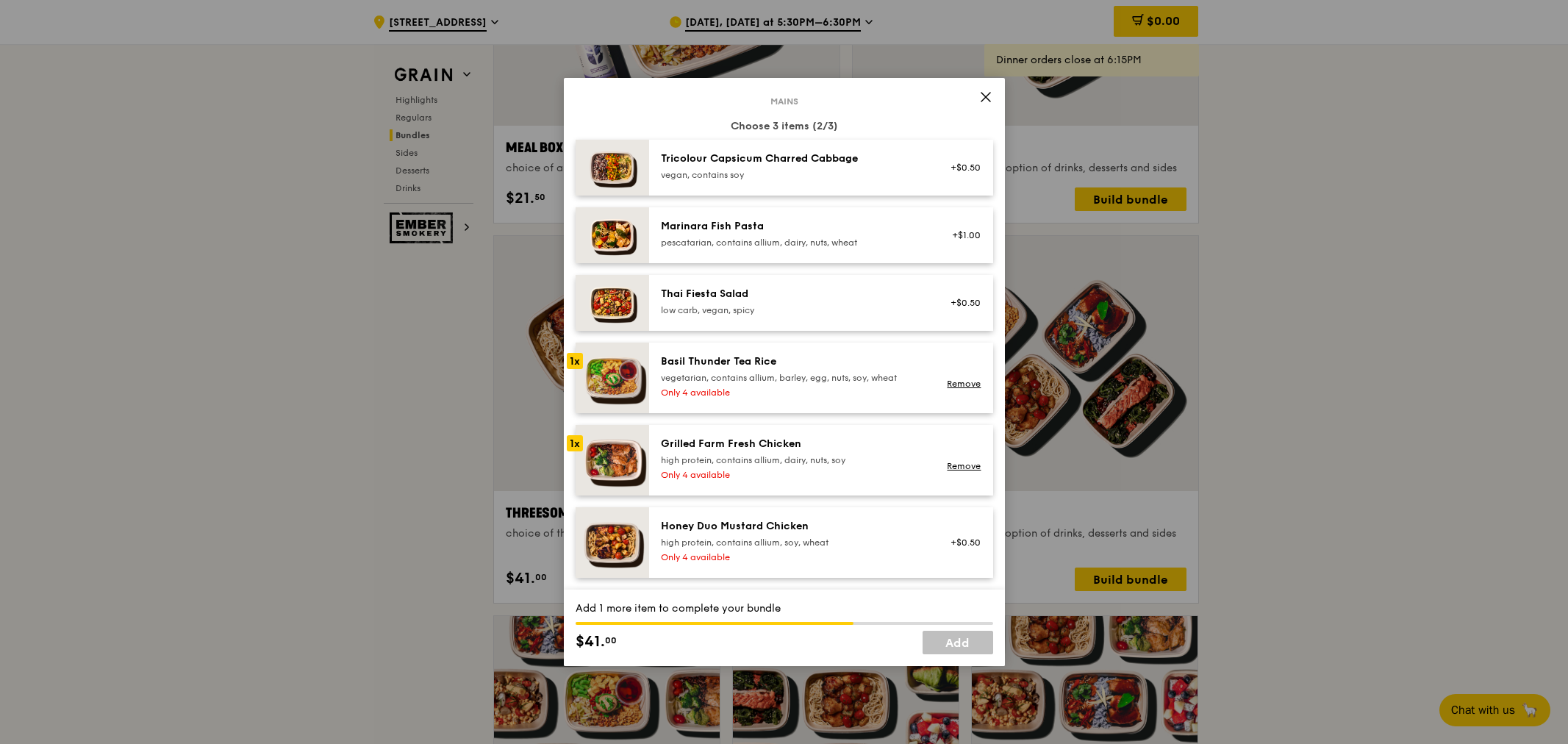 click on "Grilled Farm Fresh Chicken
high protein, contains allium, dairy, nuts, soy" at bounding box center [792, 451] 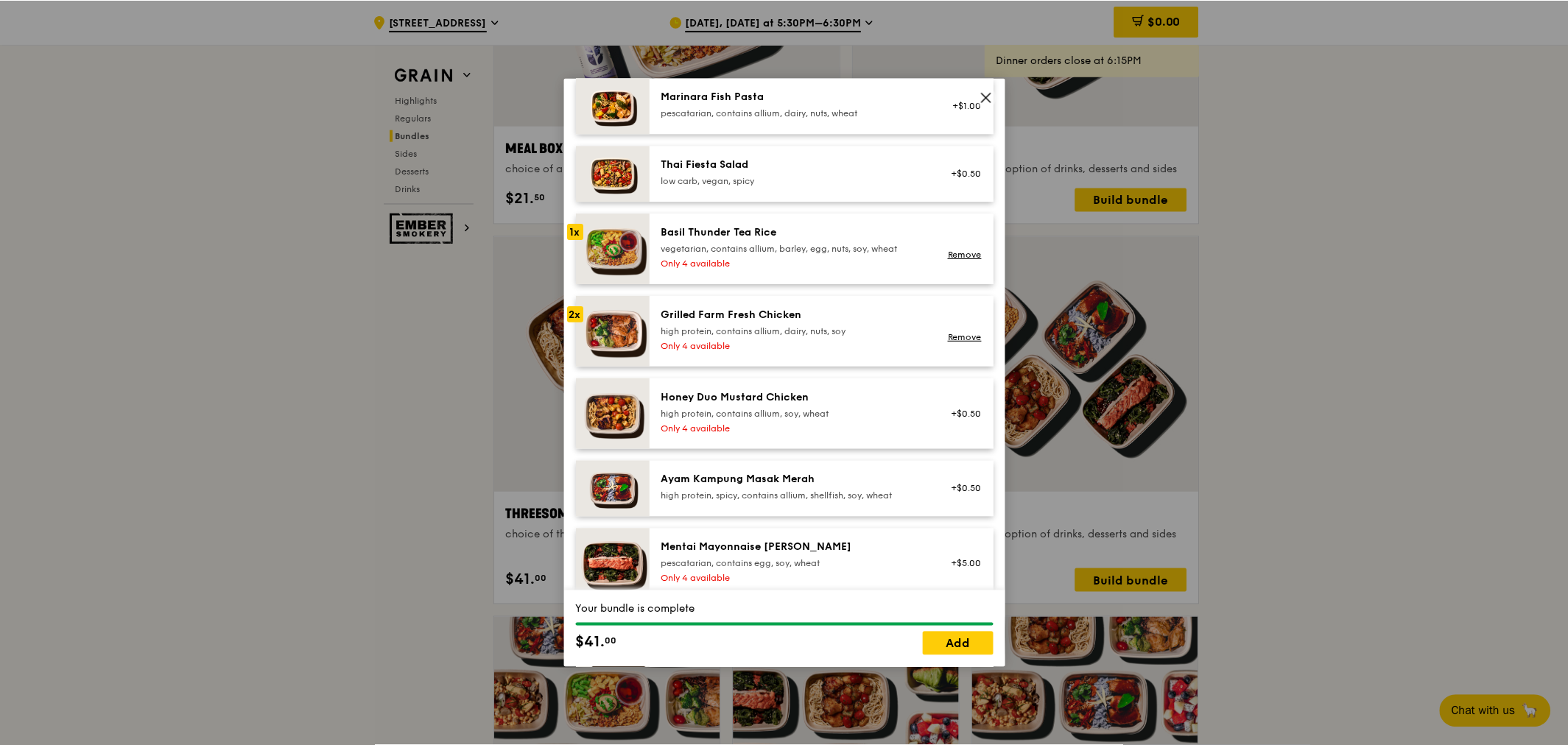 scroll, scrollTop: 191, scrollLeft: 0, axis: vertical 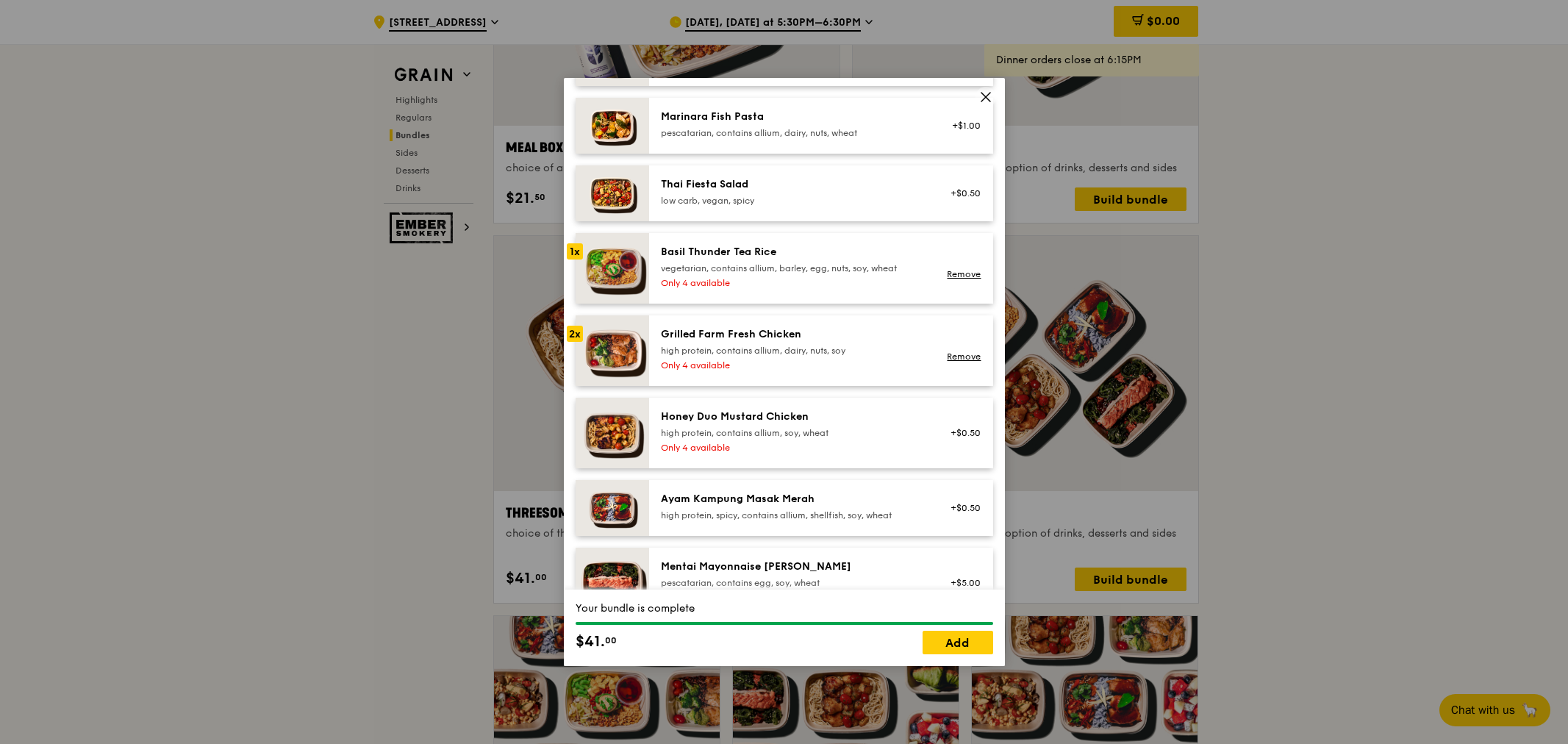 click at bounding box center (986, 97) 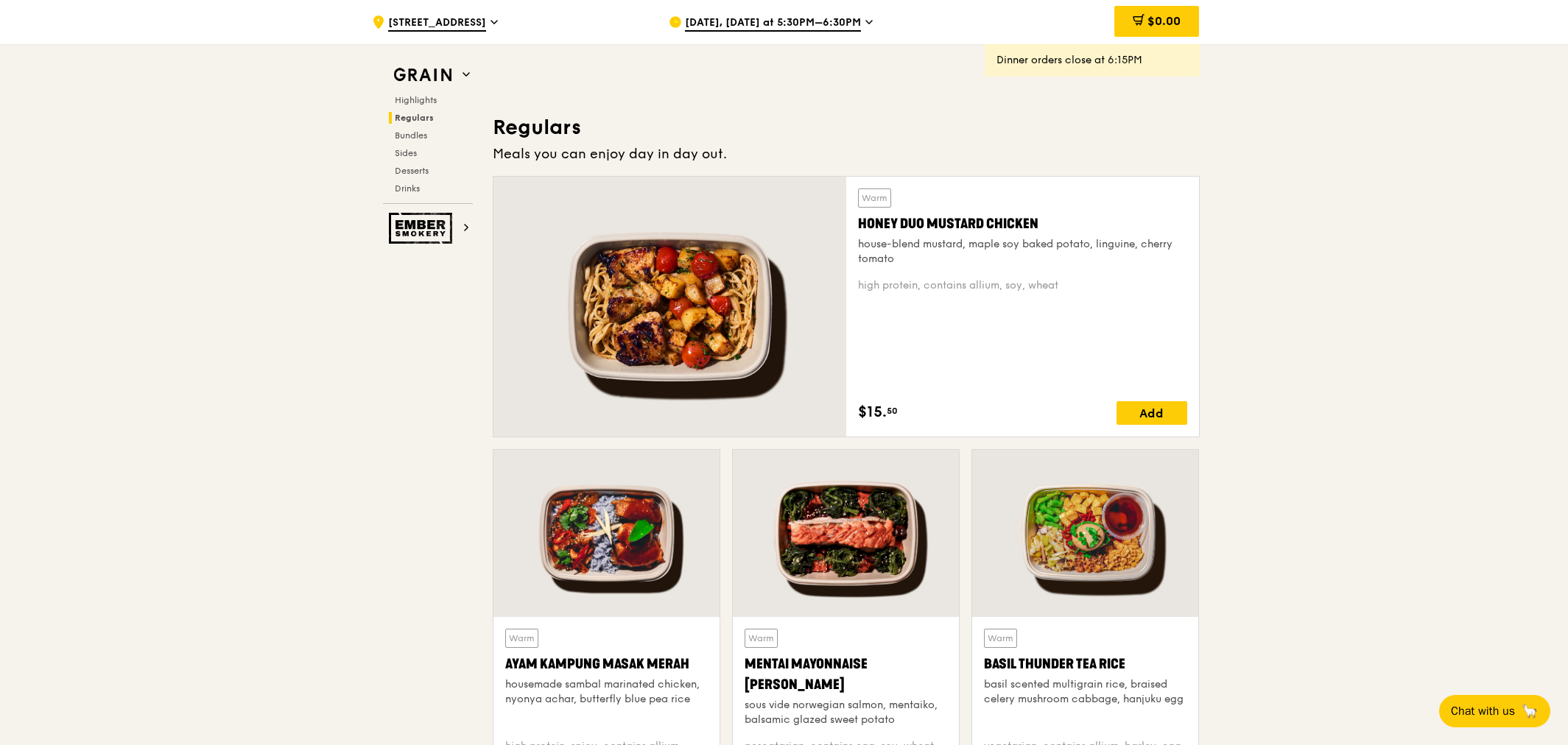 scroll, scrollTop: 900, scrollLeft: 0, axis: vertical 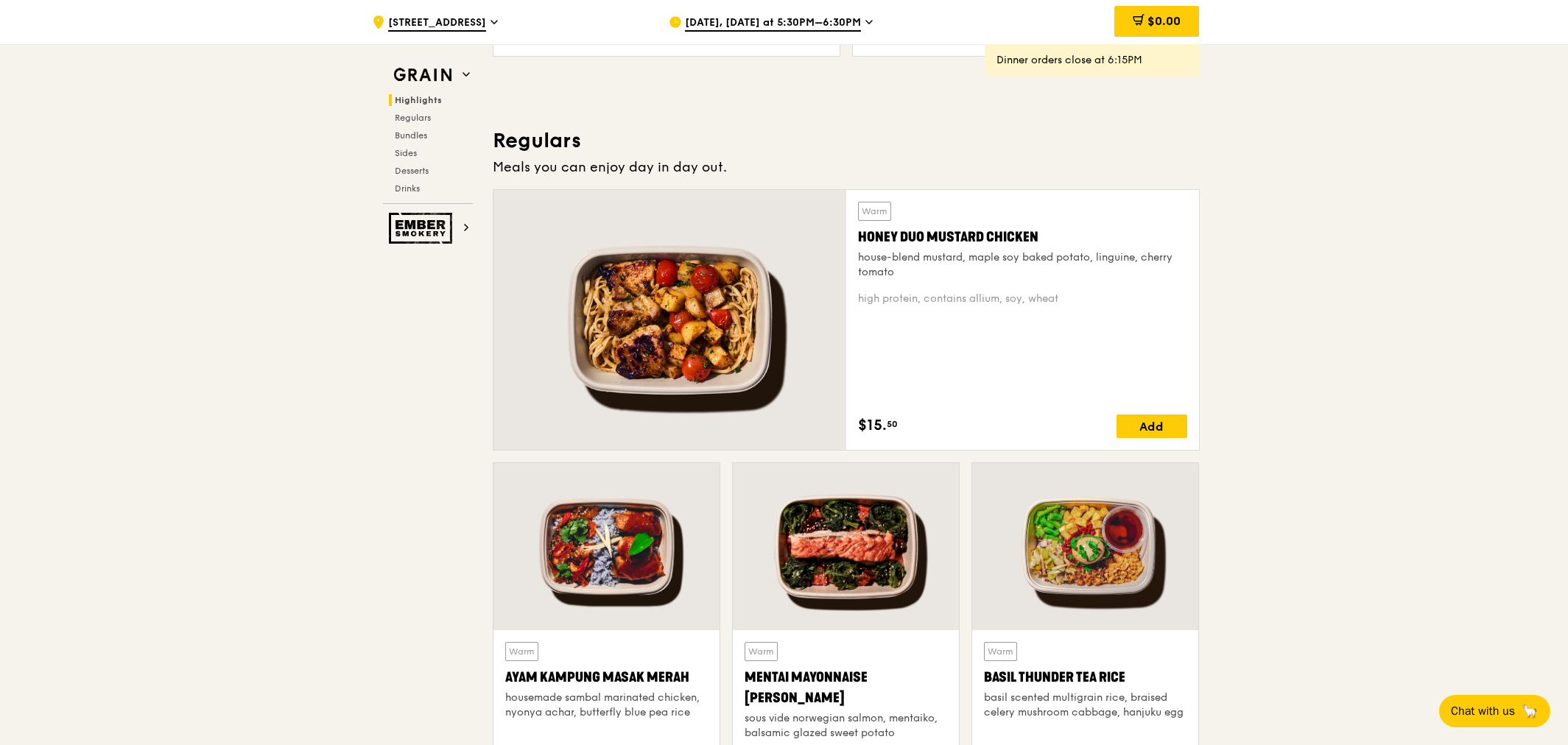 click on ".cls-1 {
fill: none;
stroke: #fff;
stroke-linecap: round;
stroke-linejoin: round;
stroke-width: 1.5px;
}
.cls-2 {
fill: #fecc07;
}
.cls-2, .cls-3 {
stroke-width: 0px;
}
.cls-3 {
fill: #fff;
fill-rule: evenodd;
}
1 North Buona Vista Drive
Jul 14, Today at 5:30PM–6:30PM
$0.00
Dinner orders close at 6:15PM
Grain
Highlights
Regulars
Bundles
Sides
Desserts
Drinks
Ember Smokery
New in the hood Some of our meals have been ousted from the neighbourhood by a new gang of even tastier dishes. They are like our long lost friends all grown up — familiar, but better travelled with fresh stories to tell. Go say hello.
Highlights
Warm
$15." at bounding box center (784, 2253) 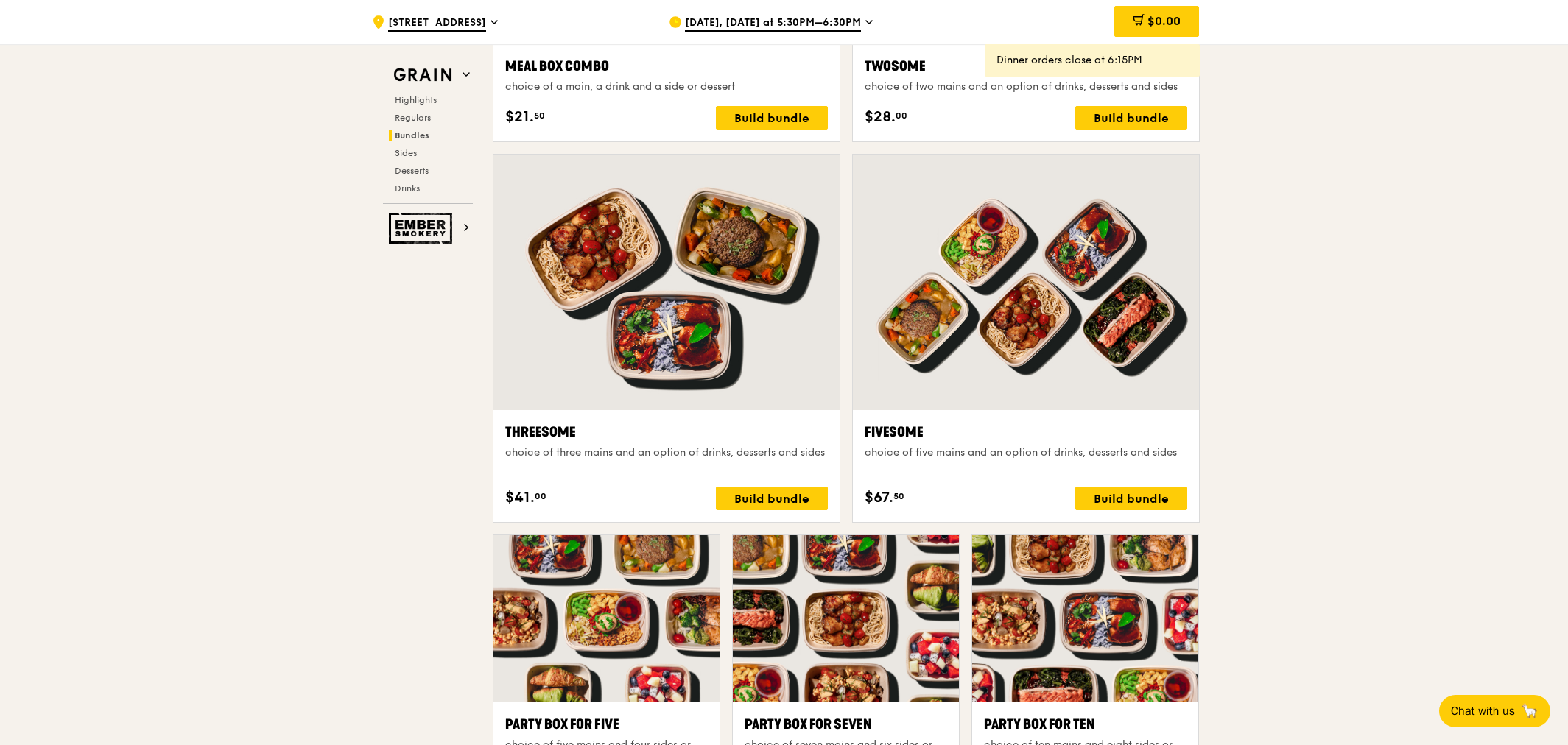 scroll, scrollTop: 2289, scrollLeft: 0, axis: vertical 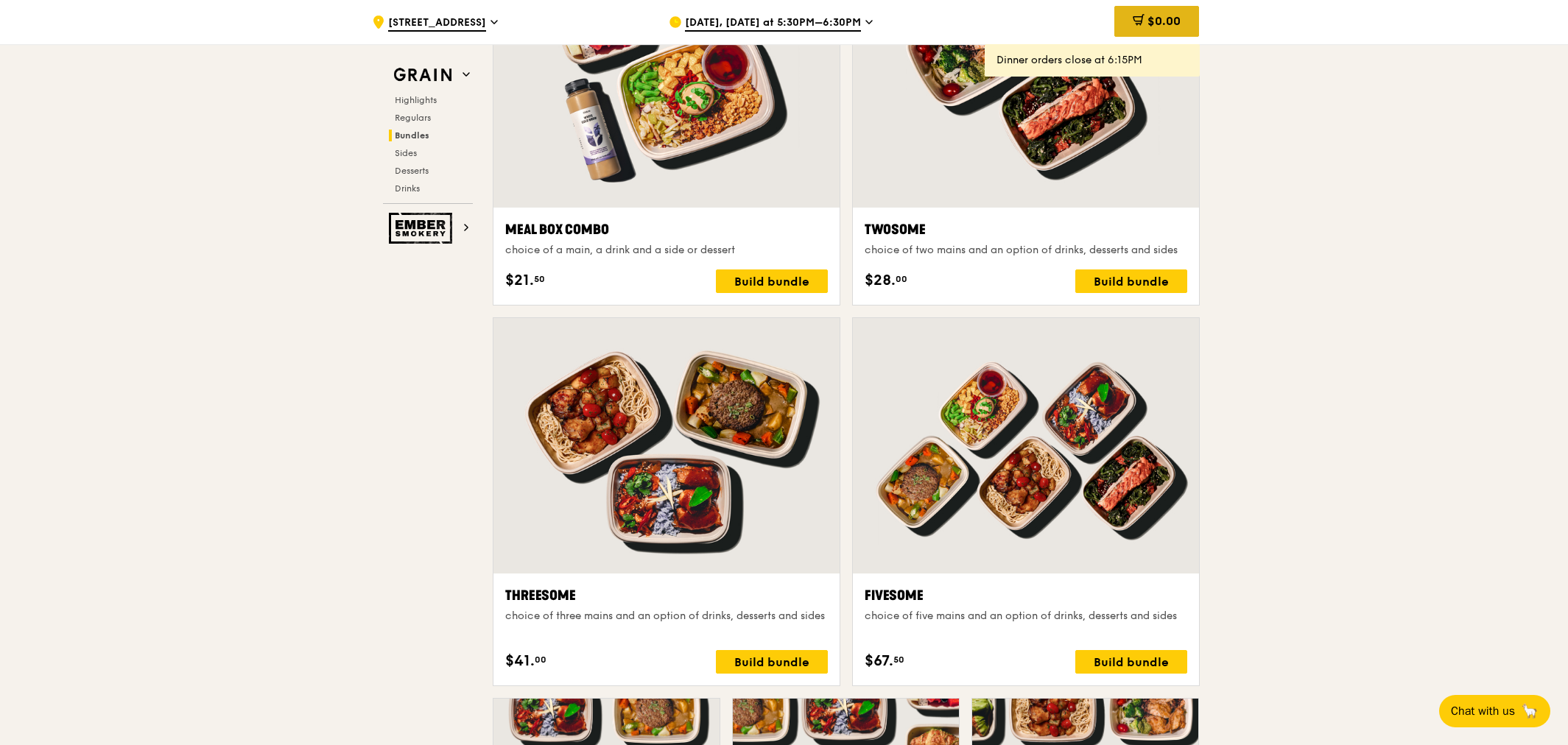 click on "$0.00" at bounding box center (1164, 21) 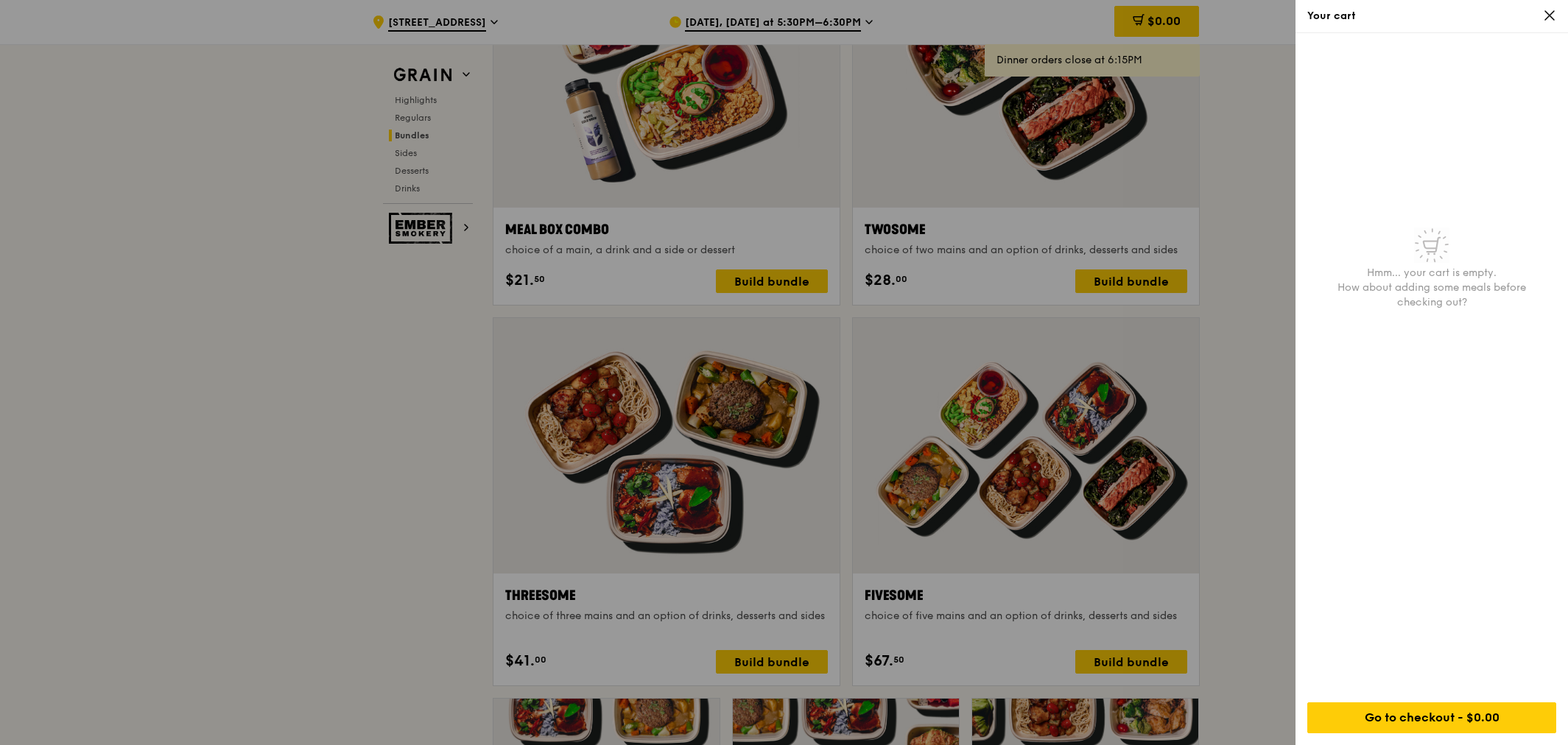 click 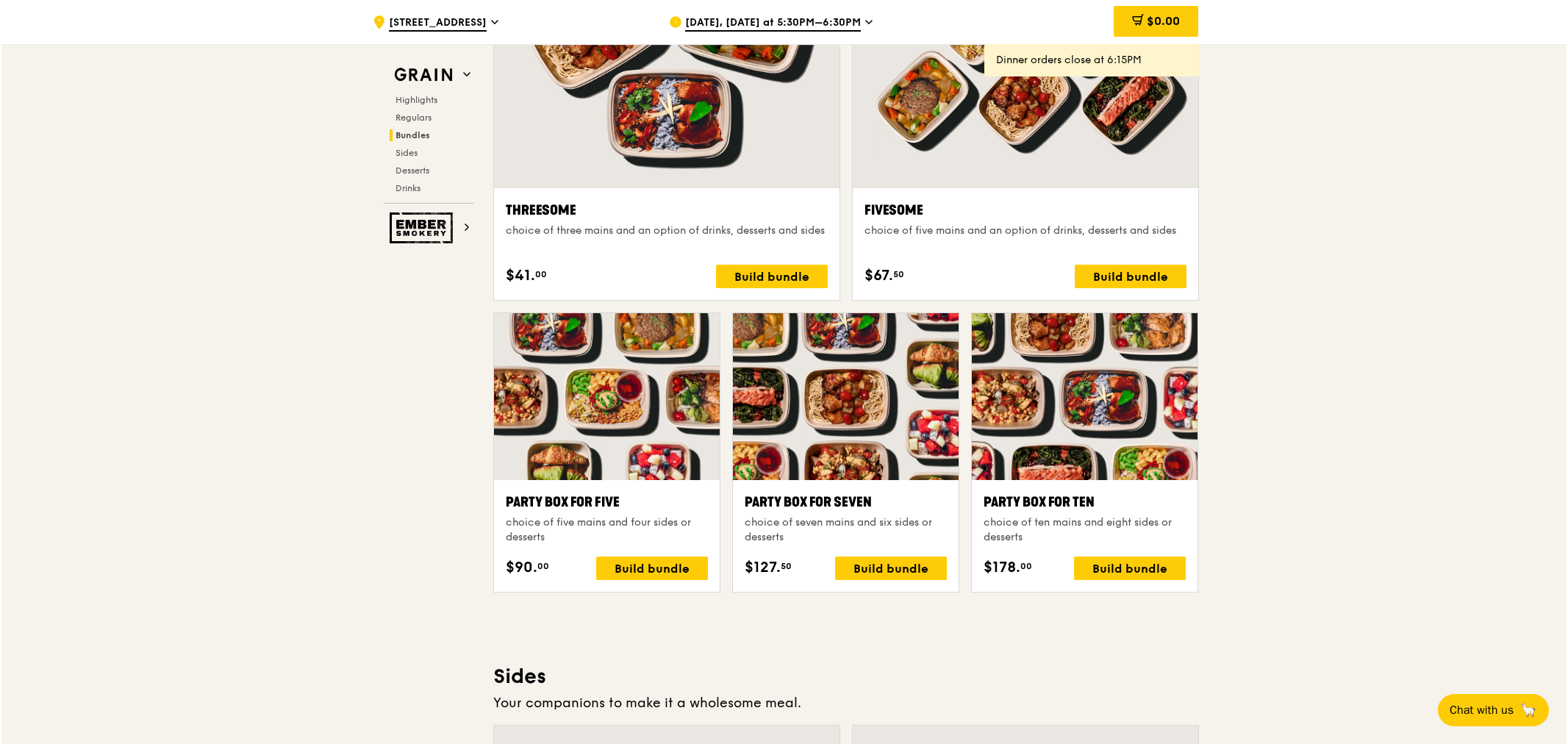 scroll, scrollTop: 2695, scrollLeft: 0, axis: vertical 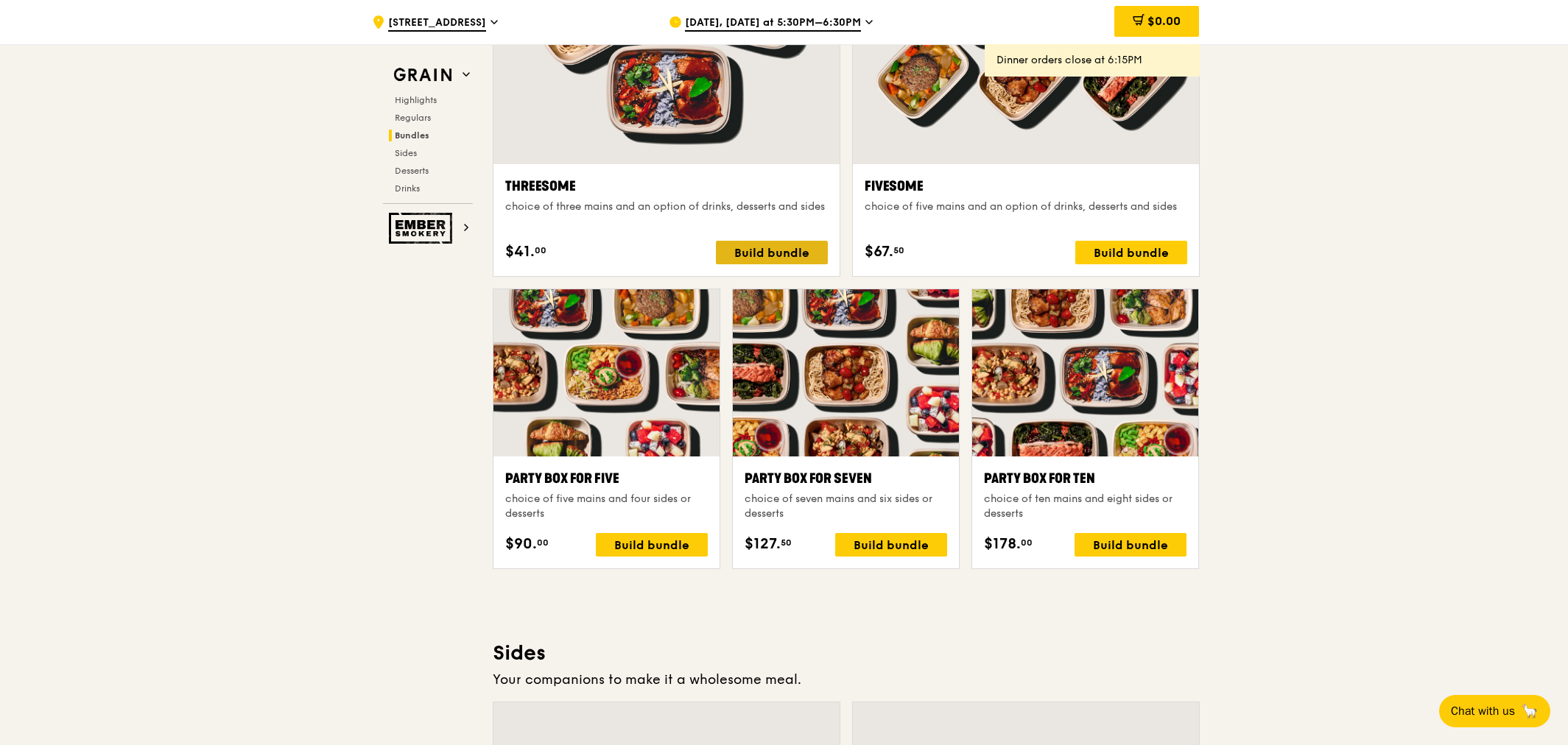 click on "Build bundle" at bounding box center (772, 253) 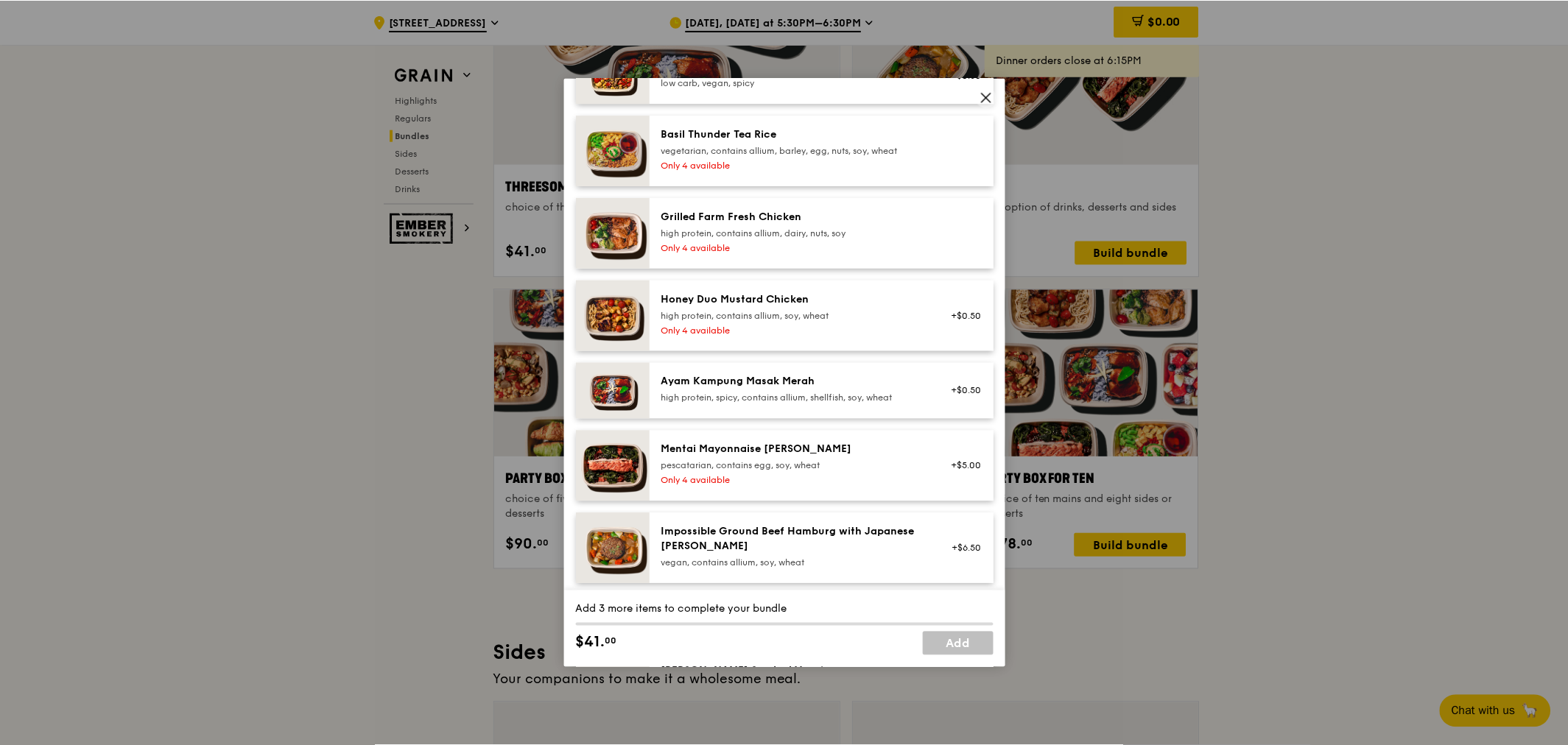 scroll, scrollTop: 327, scrollLeft: 0, axis: vertical 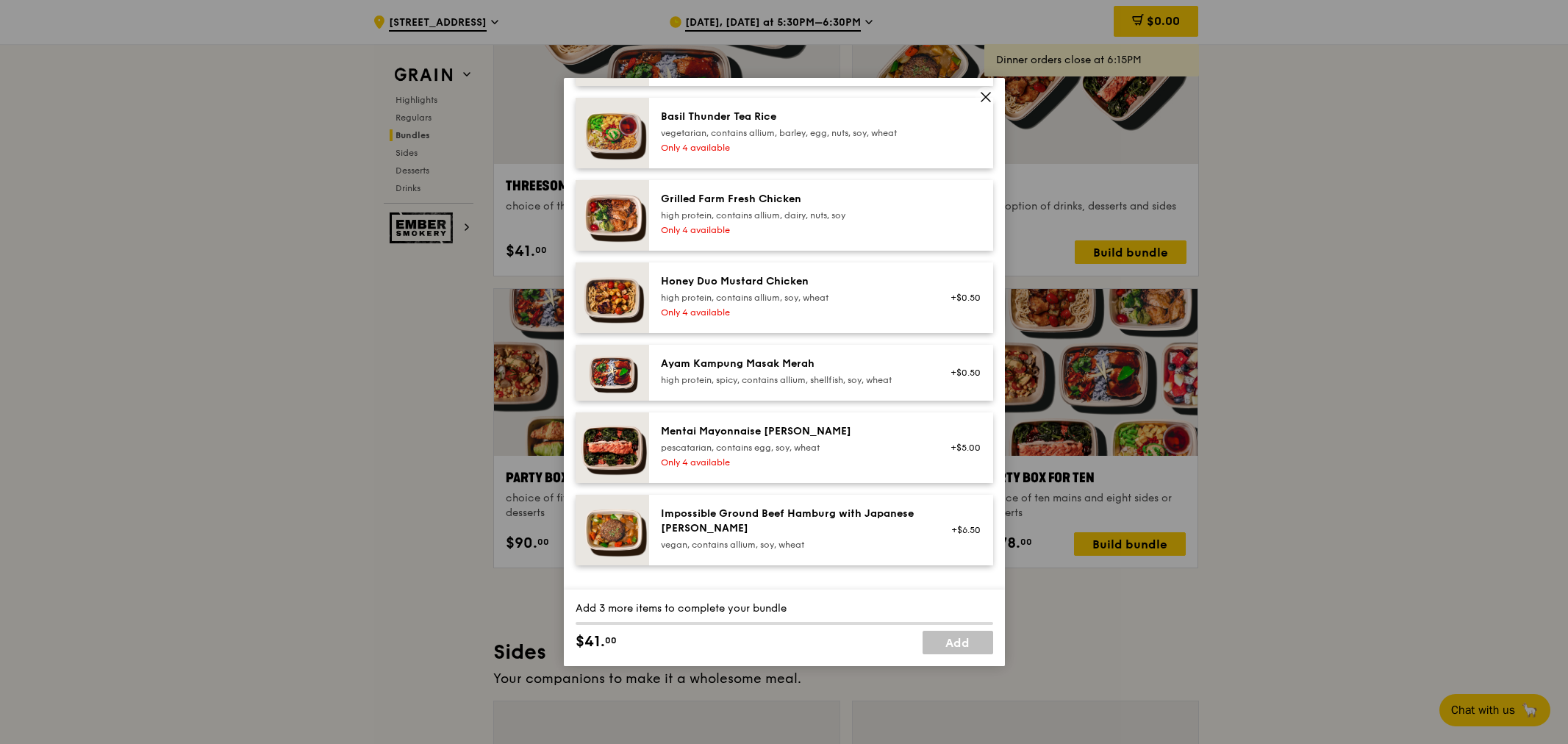 click 